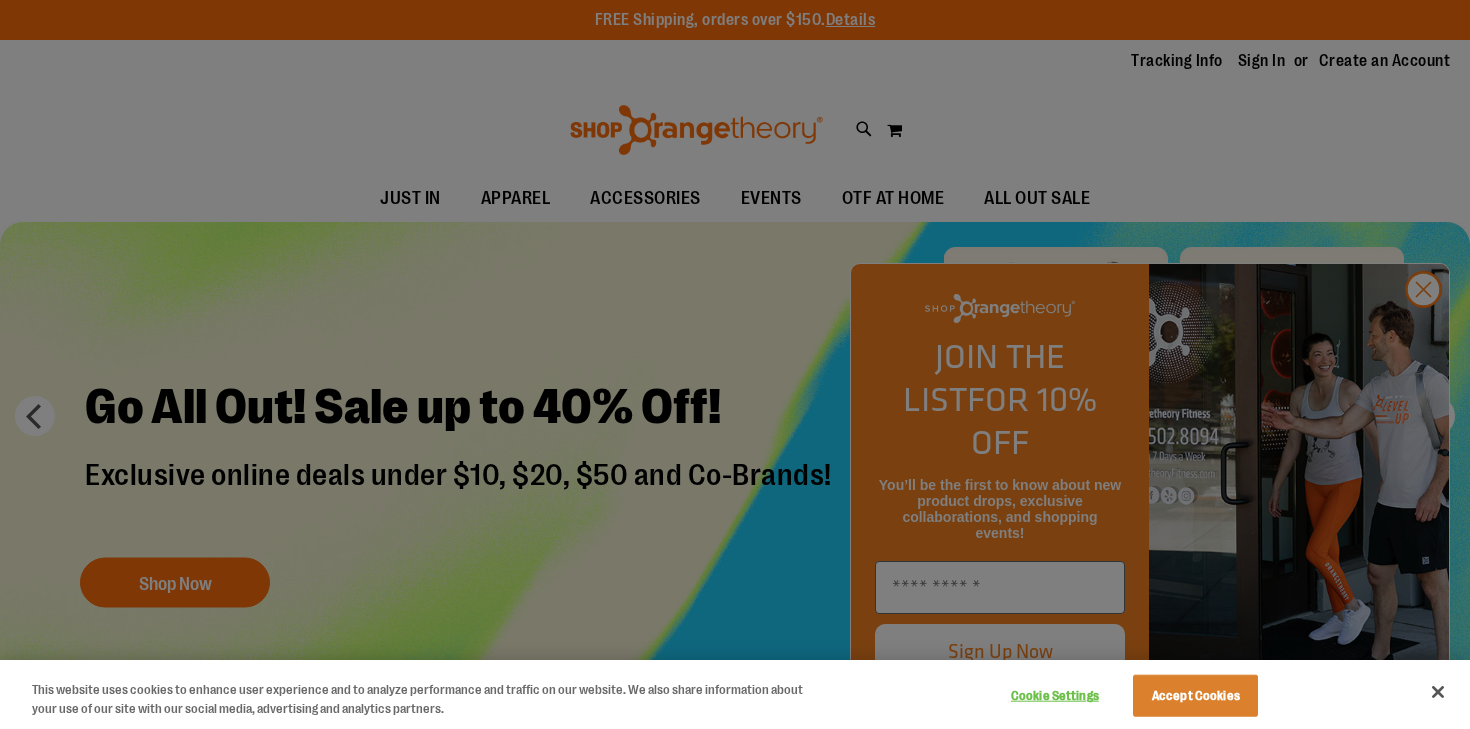 scroll, scrollTop: 0, scrollLeft: 0, axis: both 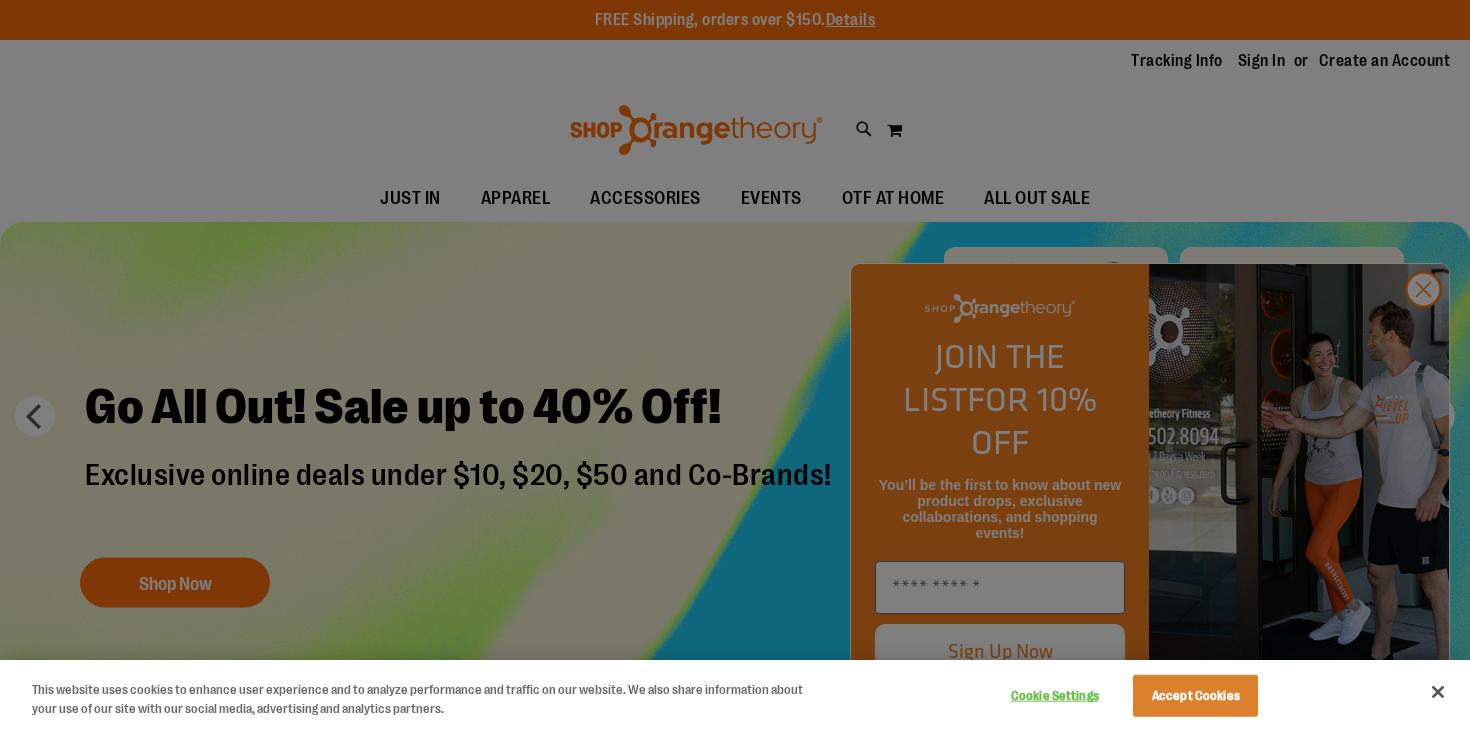 type on "**********" 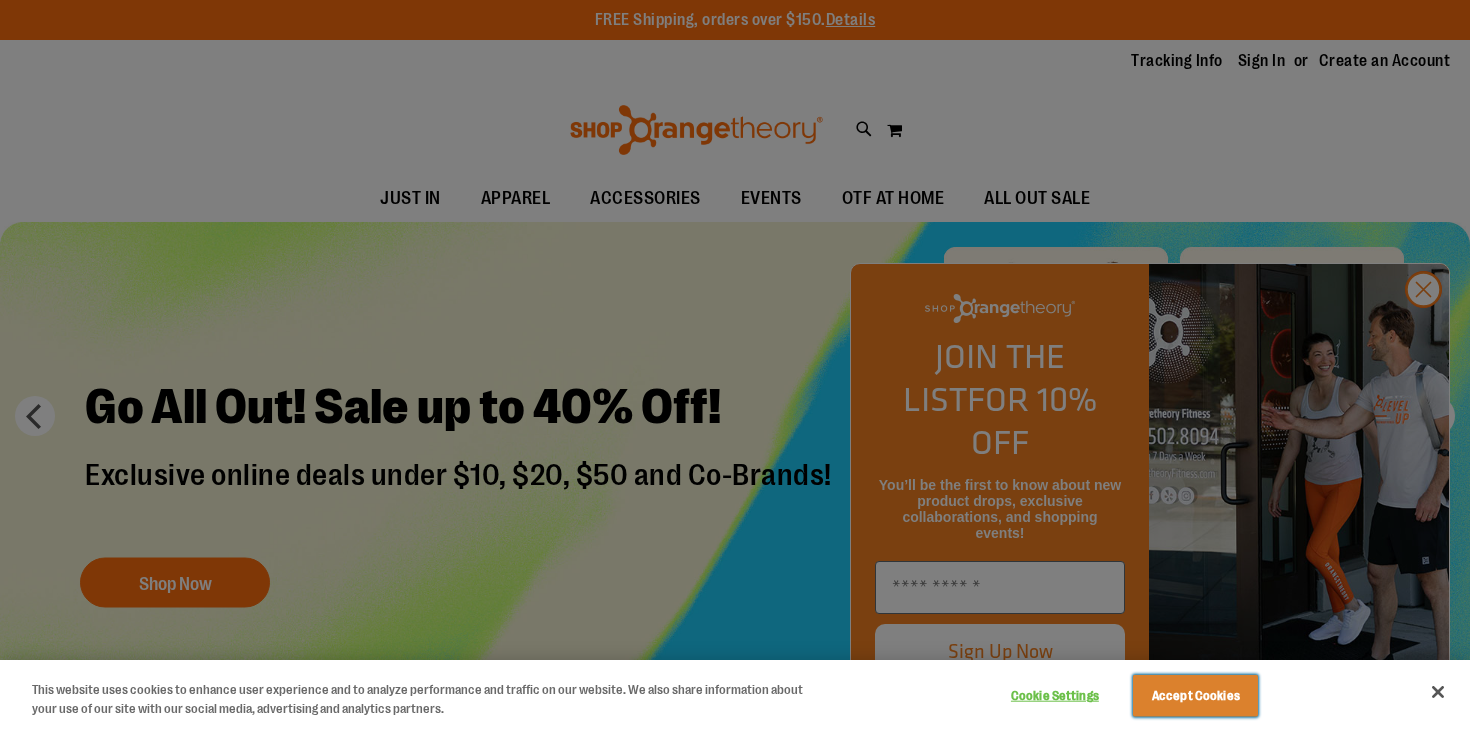 click on "Accept Cookies" at bounding box center (1195, 696) 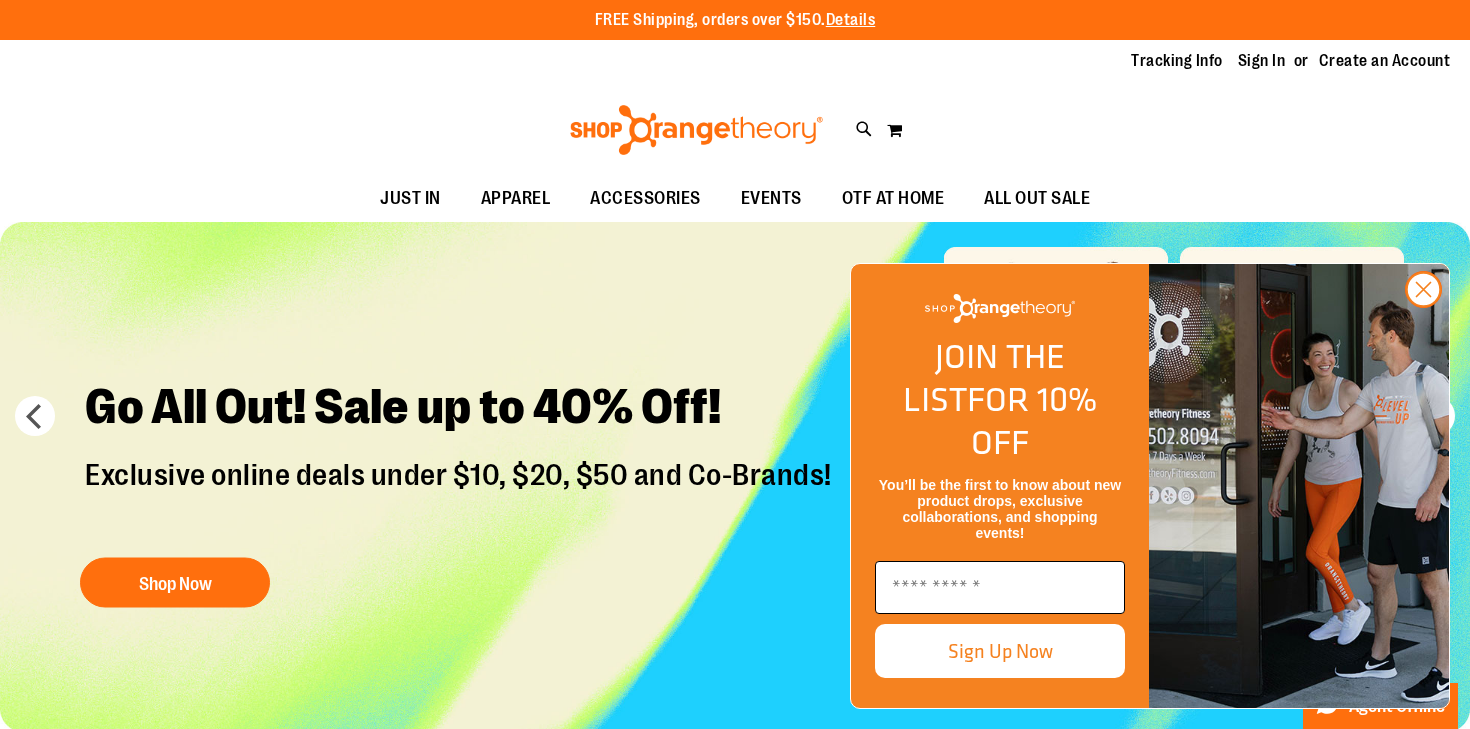 click at bounding box center [1000, 587] 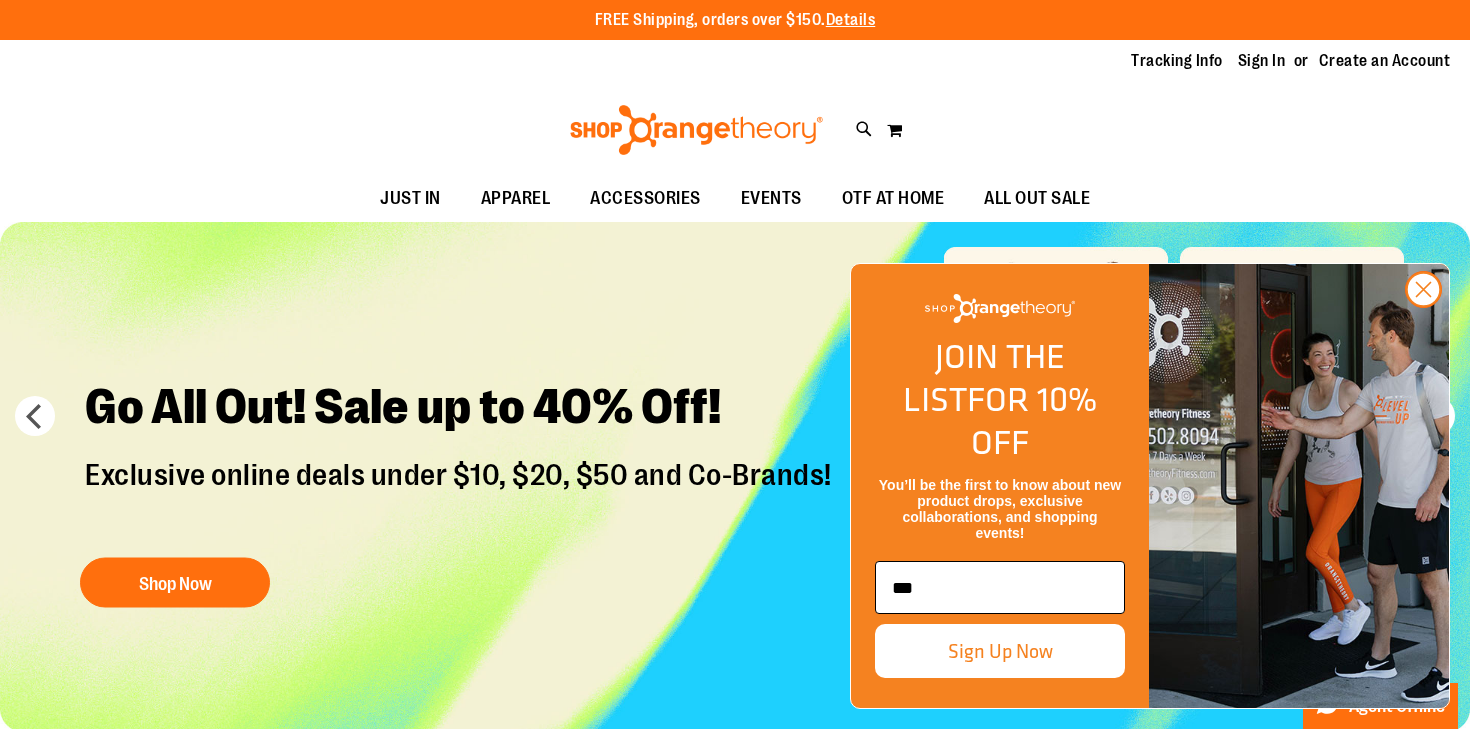 scroll, scrollTop: 0, scrollLeft: 0, axis: both 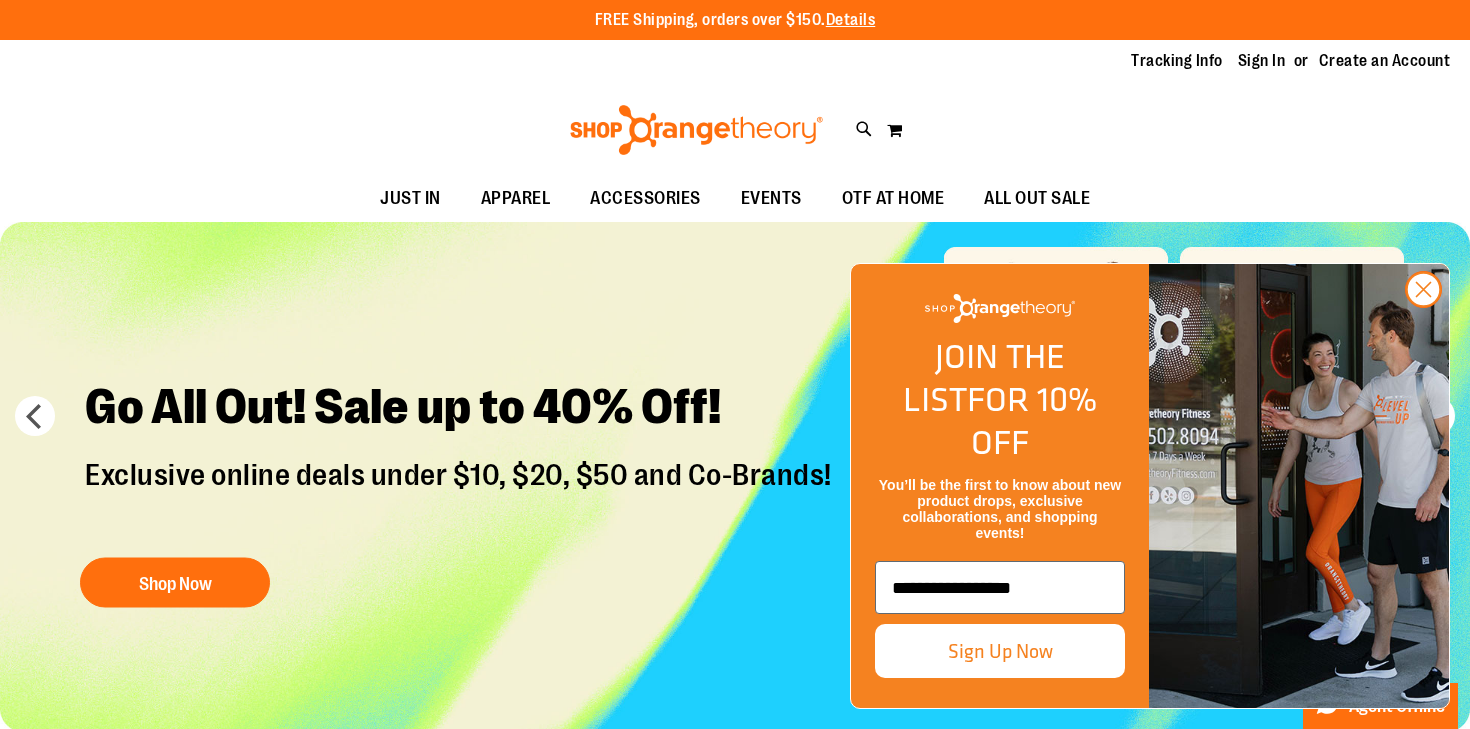 type on "**********" 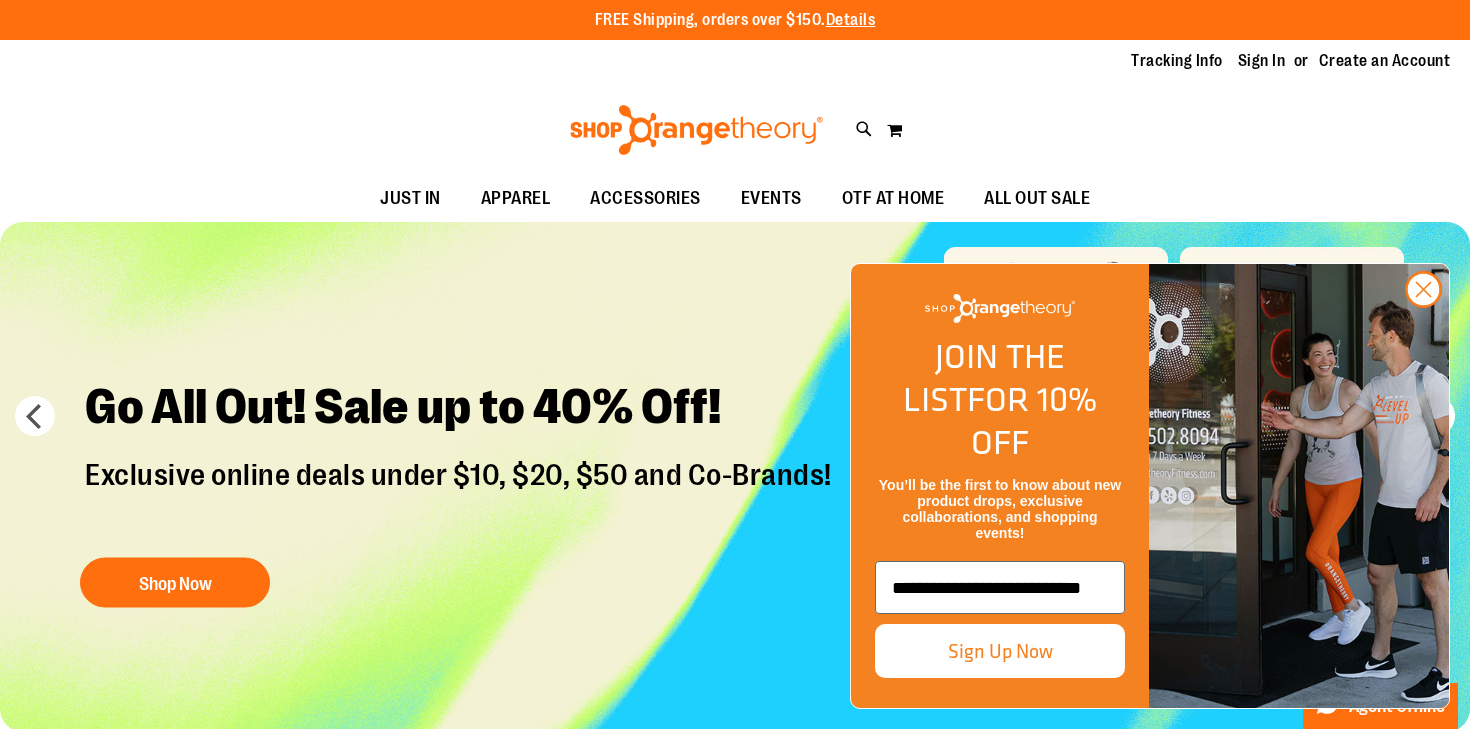 click on "Sign Up Now" at bounding box center (1000, 651) 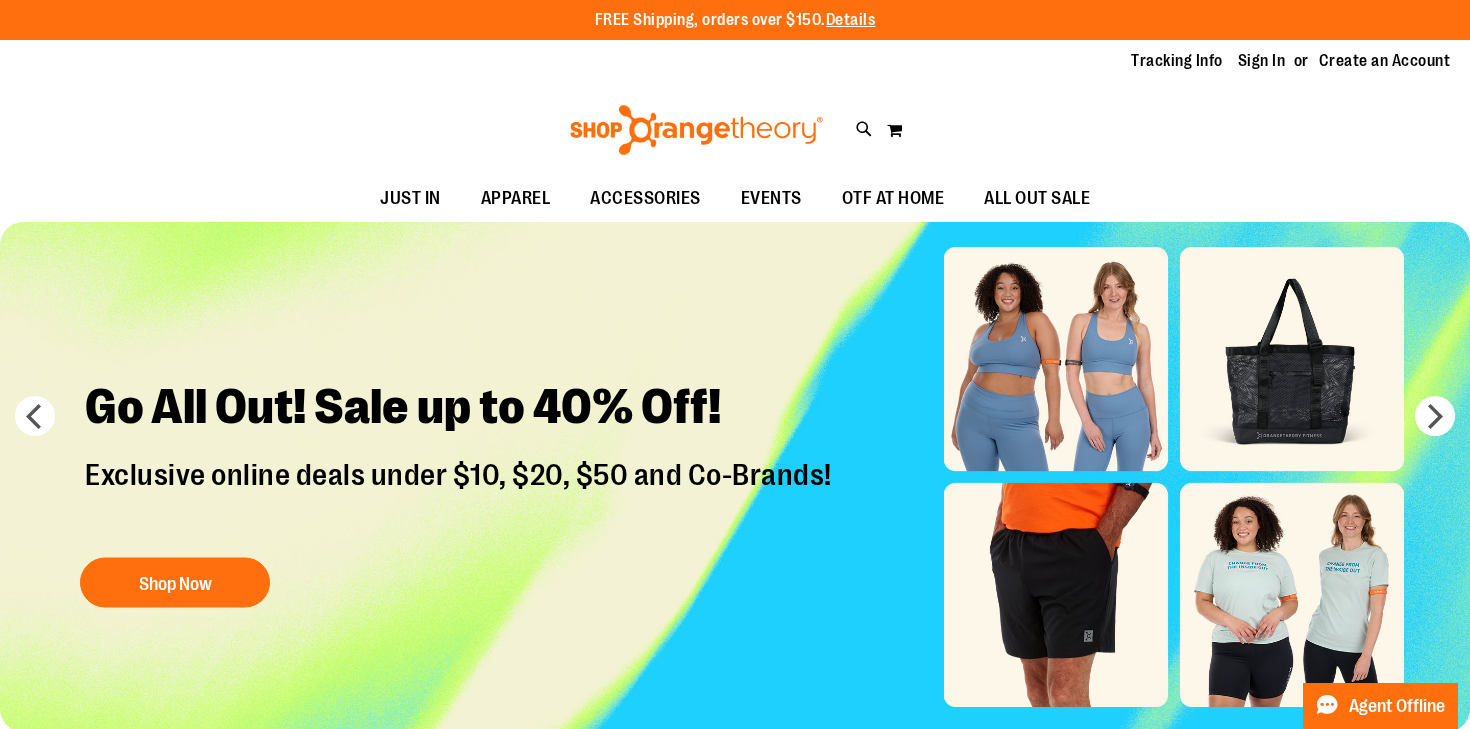 click at bounding box center (735, 477) 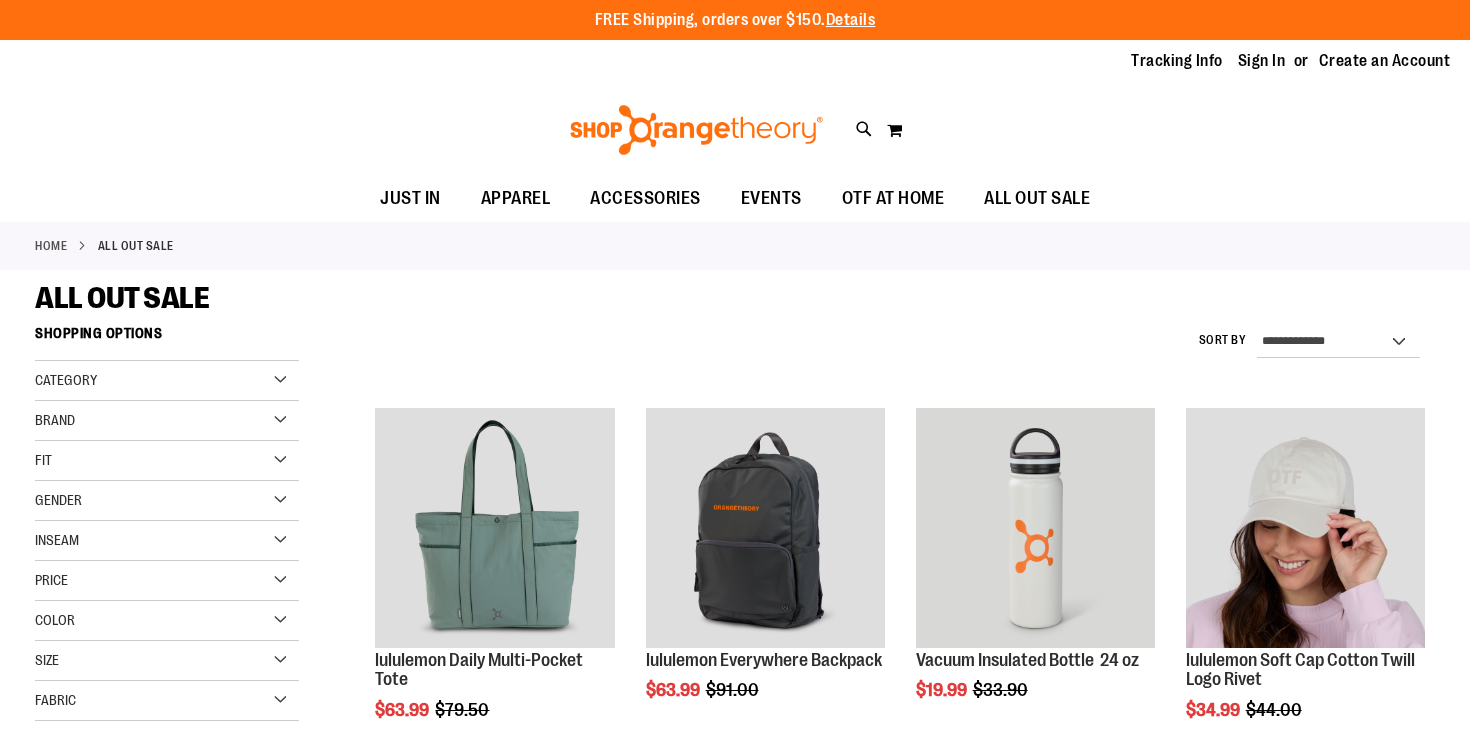 scroll, scrollTop: 0, scrollLeft: 0, axis: both 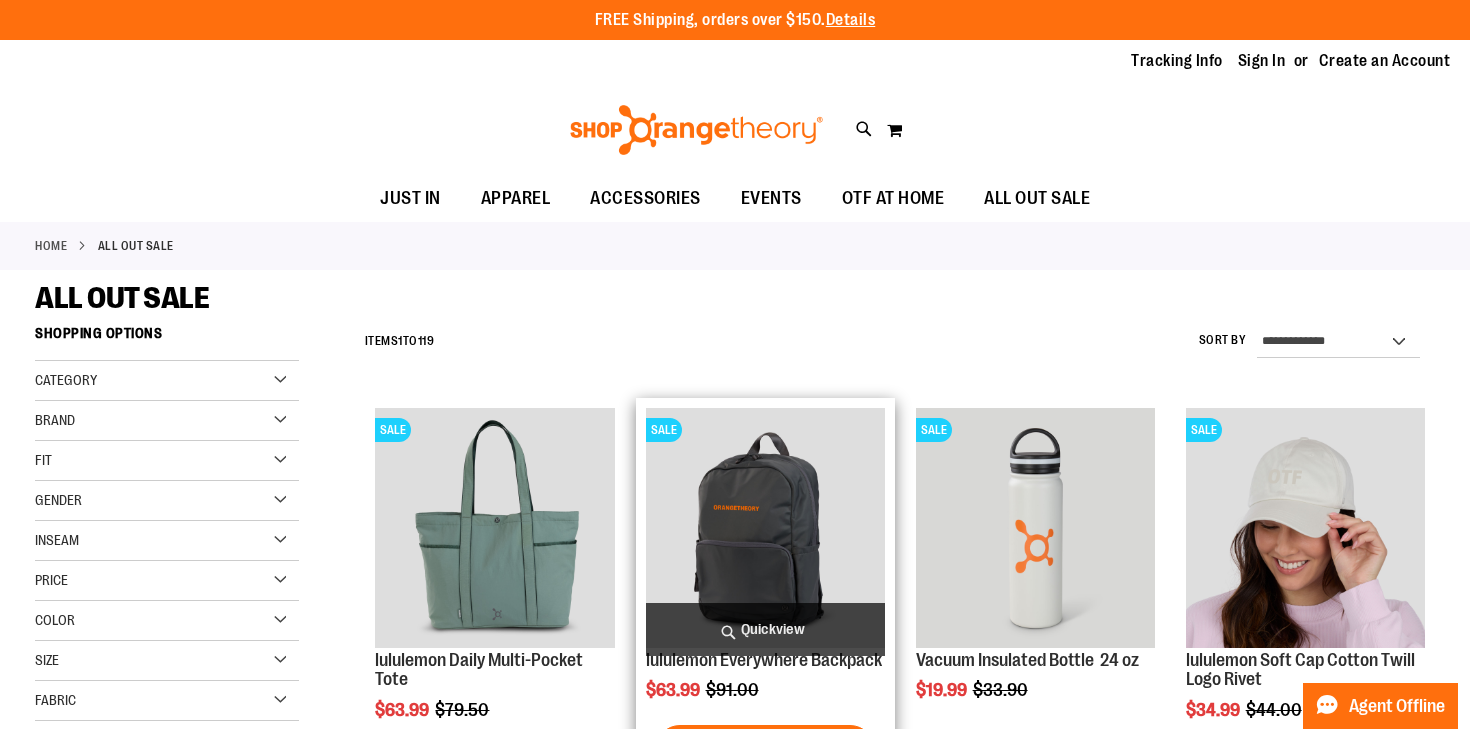 type on "**********" 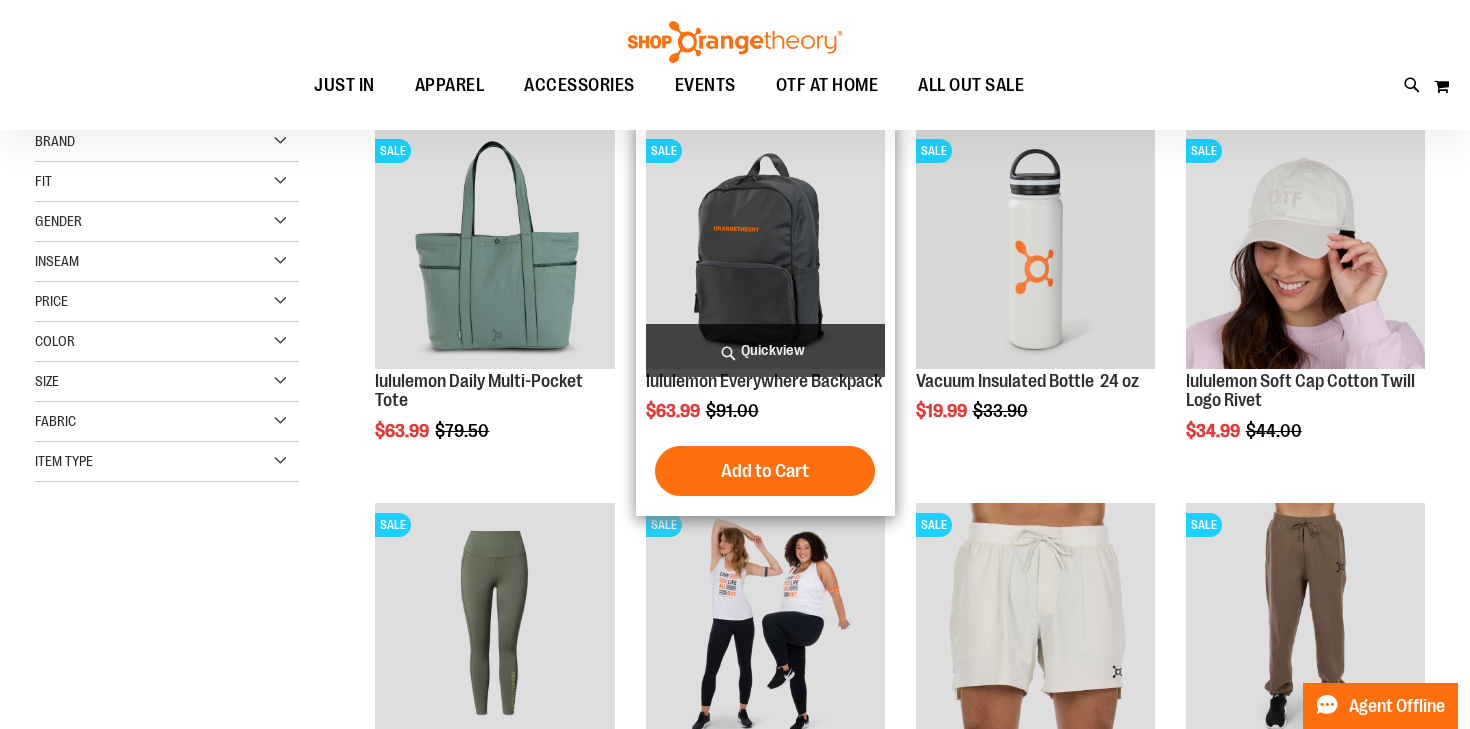scroll, scrollTop: 319, scrollLeft: 0, axis: vertical 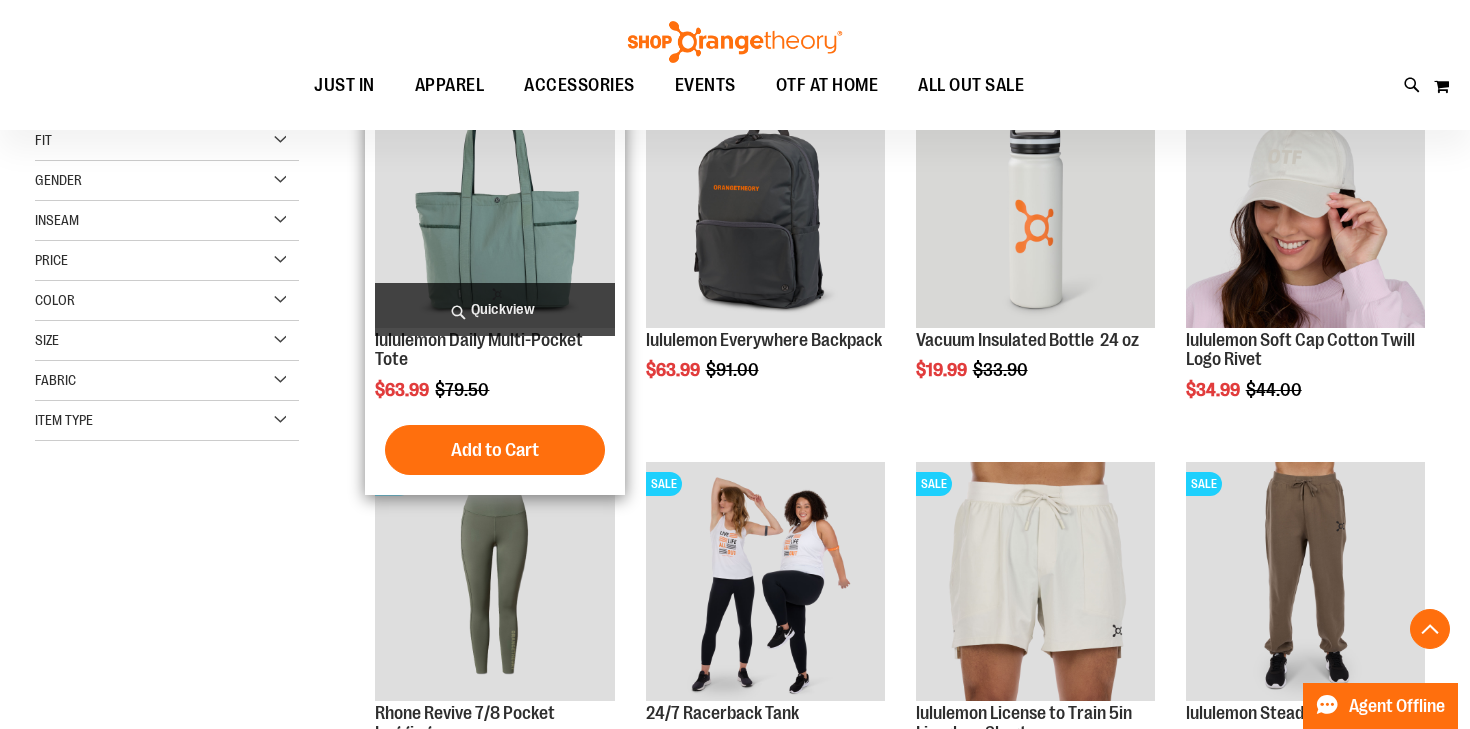 click on "Quickview" at bounding box center [494, 309] 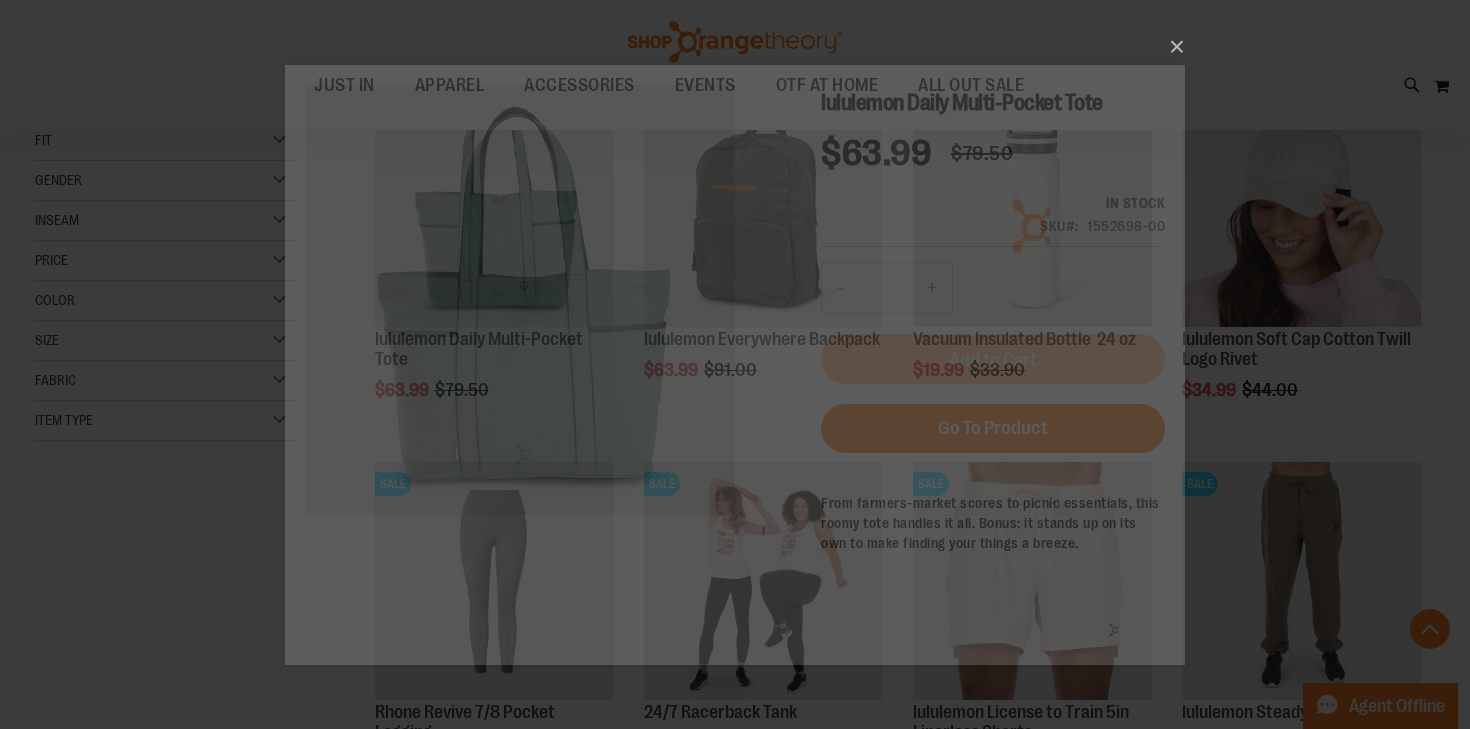 scroll, scrollTop: 0, scrollLeft: 0, axis: both 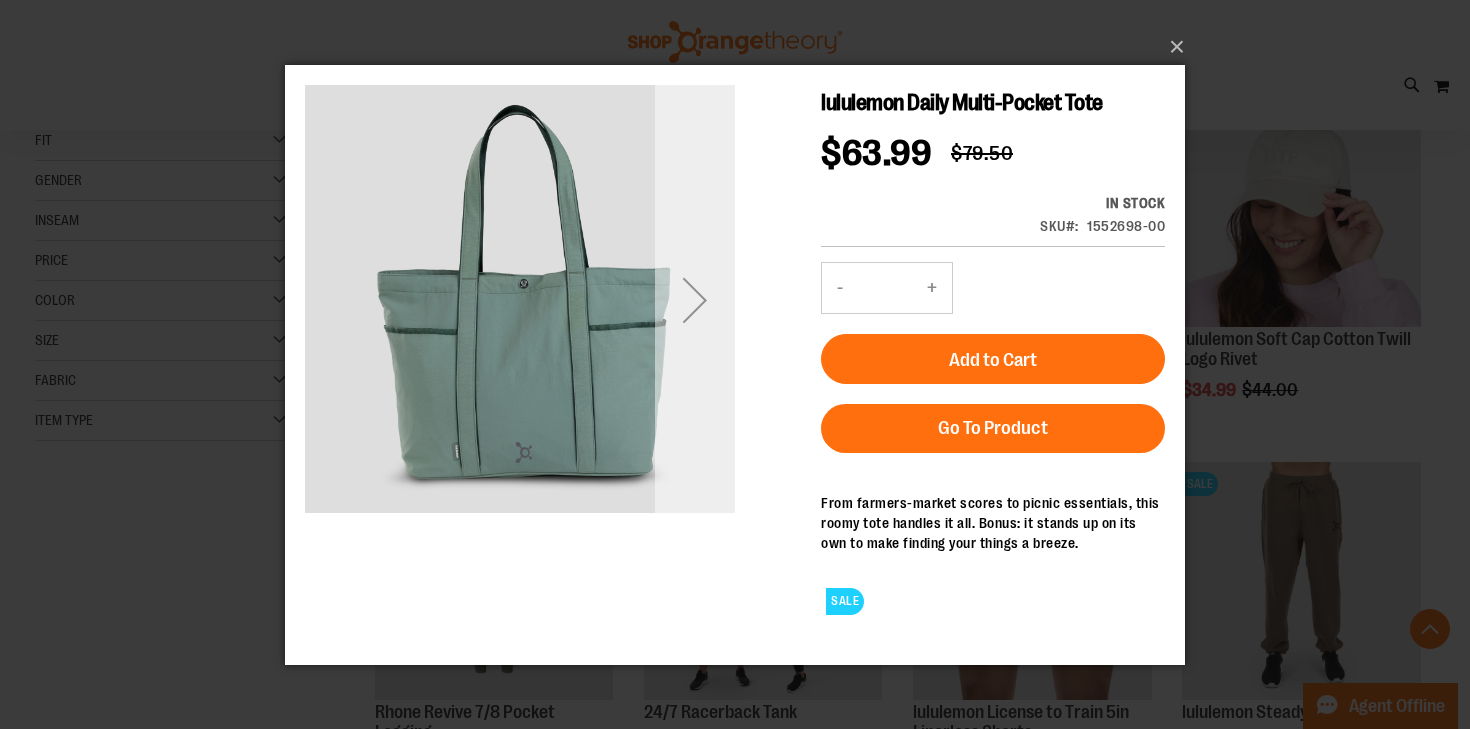 click at bounding box center [695, 299] 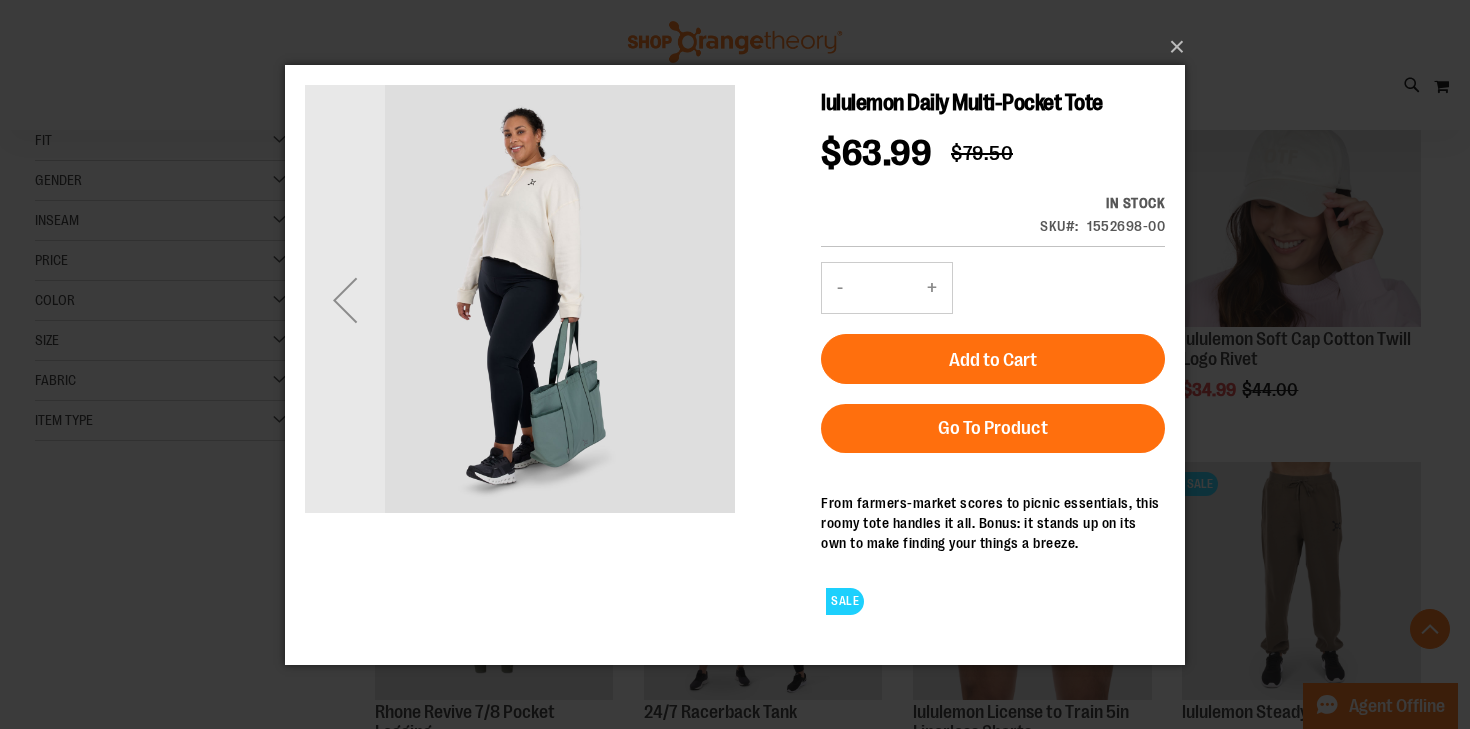 click at bounding box center [520, 297] 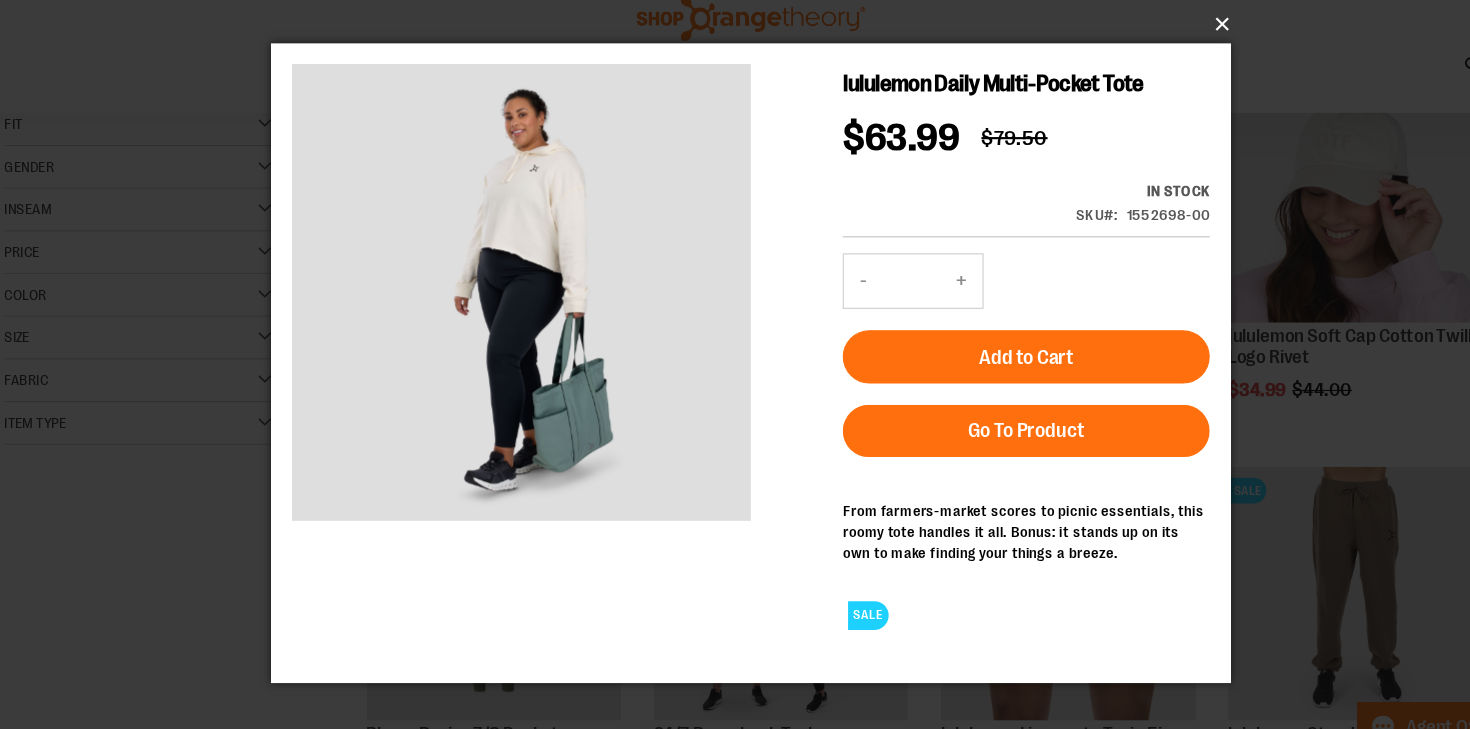click on "×" at bounding box center (741, 47) 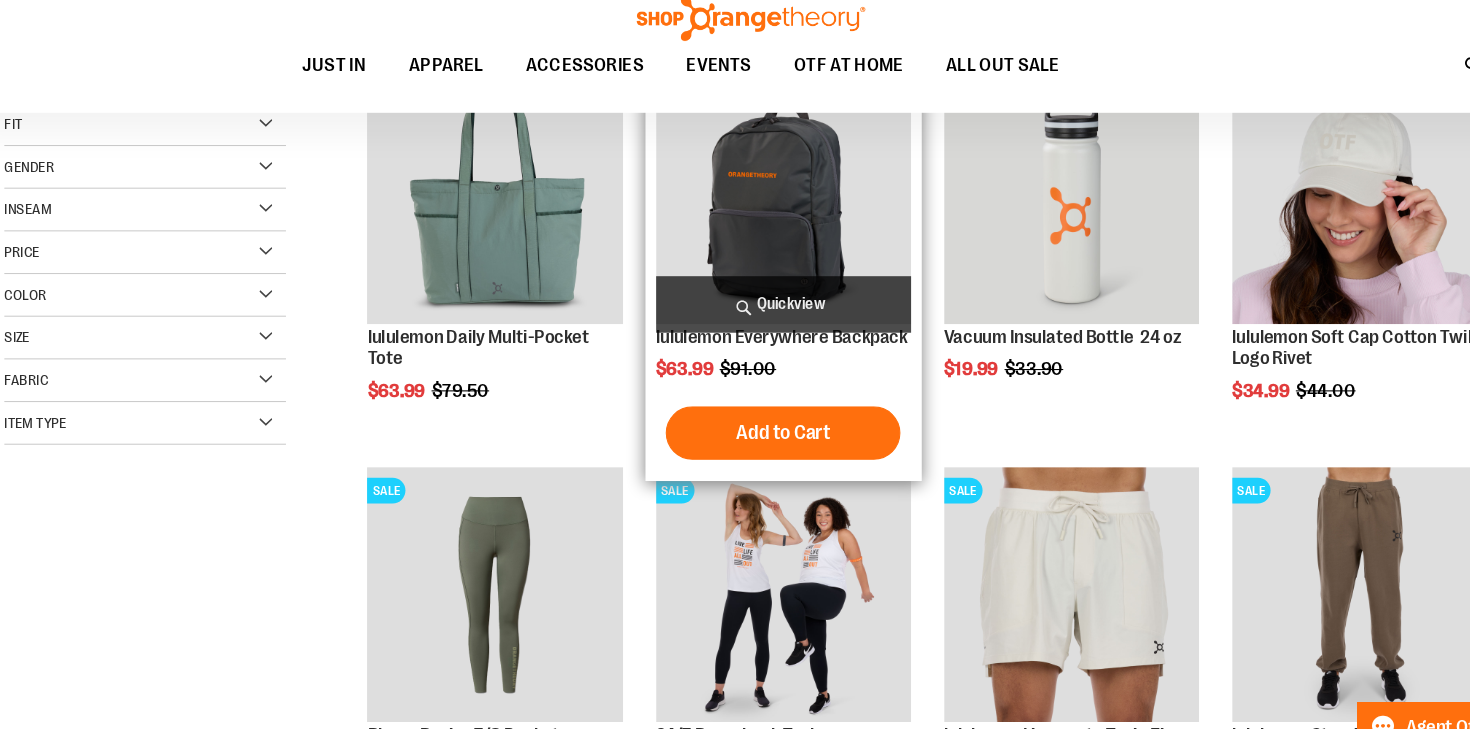 click at bounding box center [765, 207] 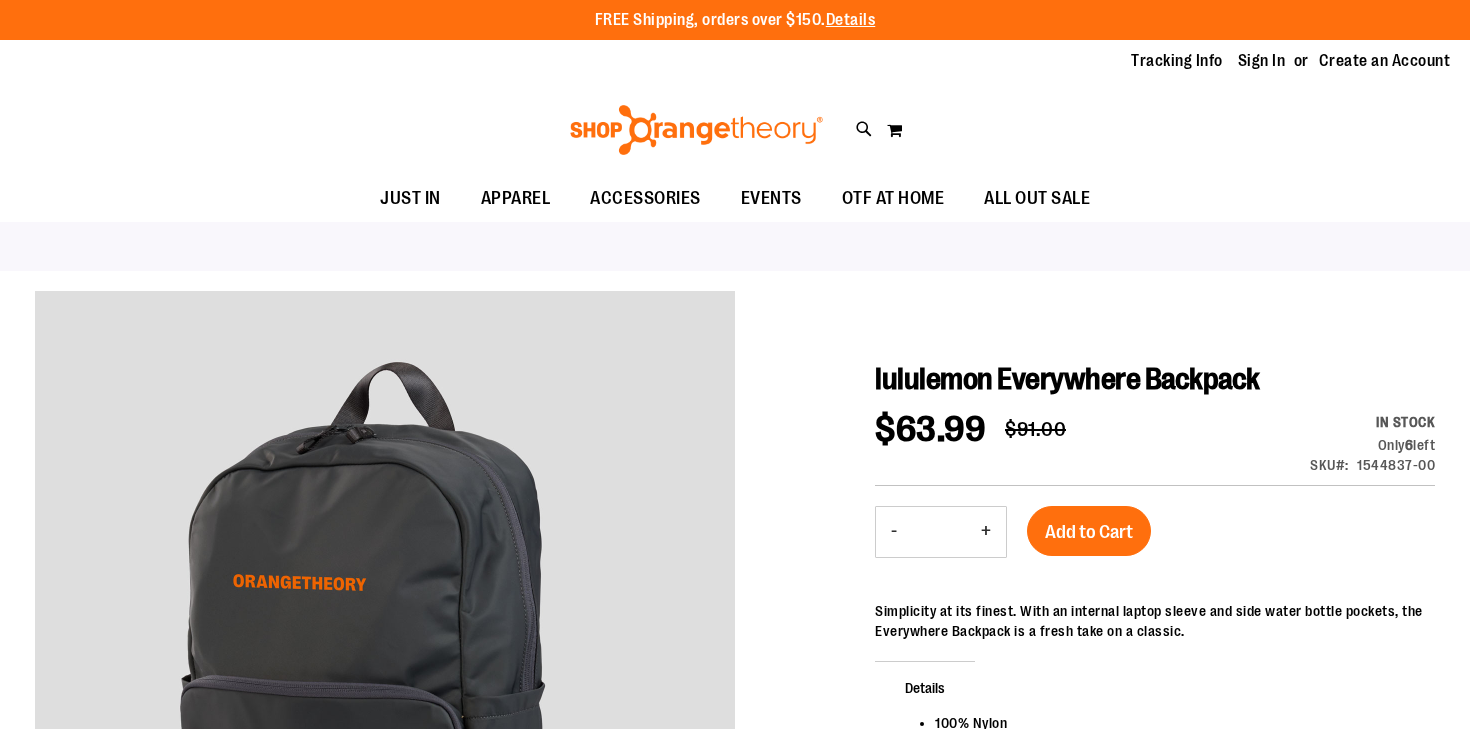 scroll, scrollTop: 0, scrollLeft: 0, axis: both 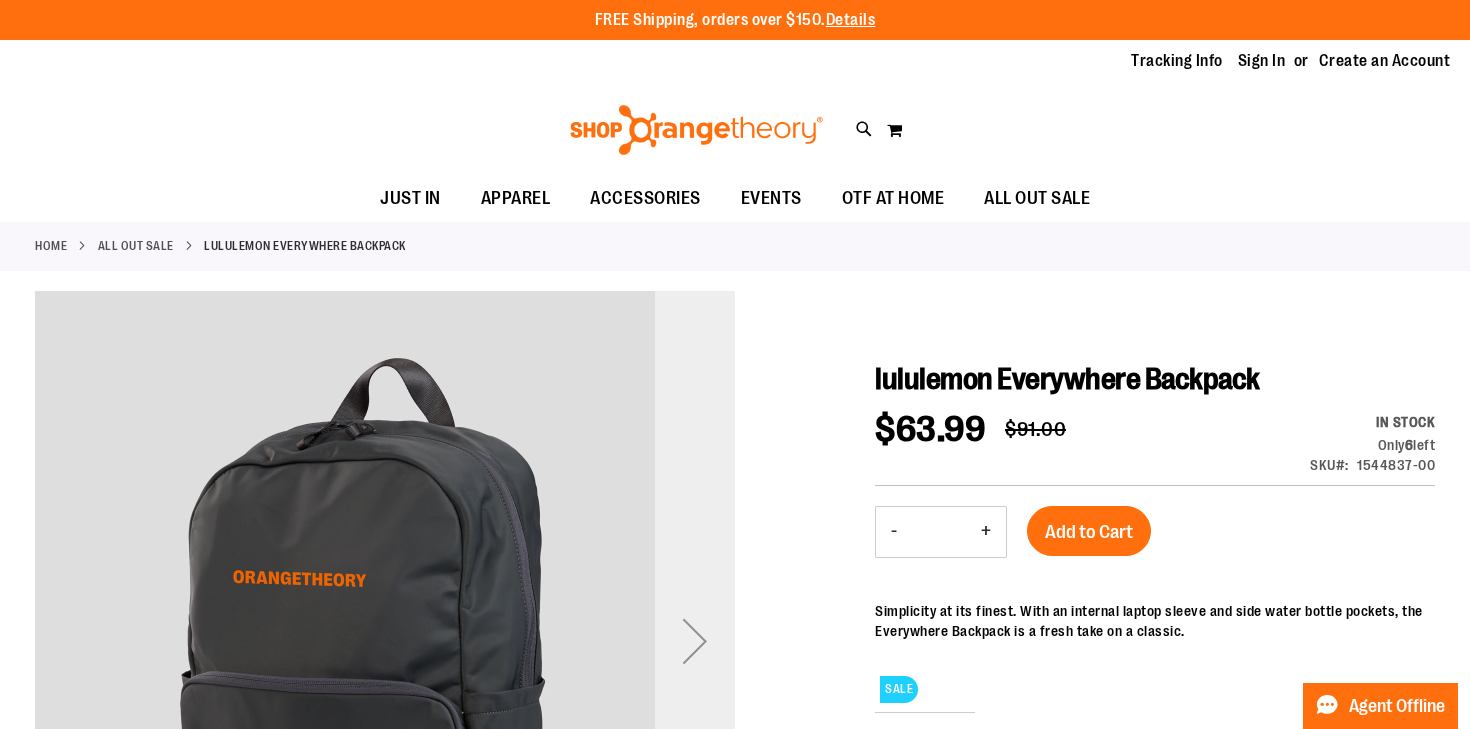 type on "**********" 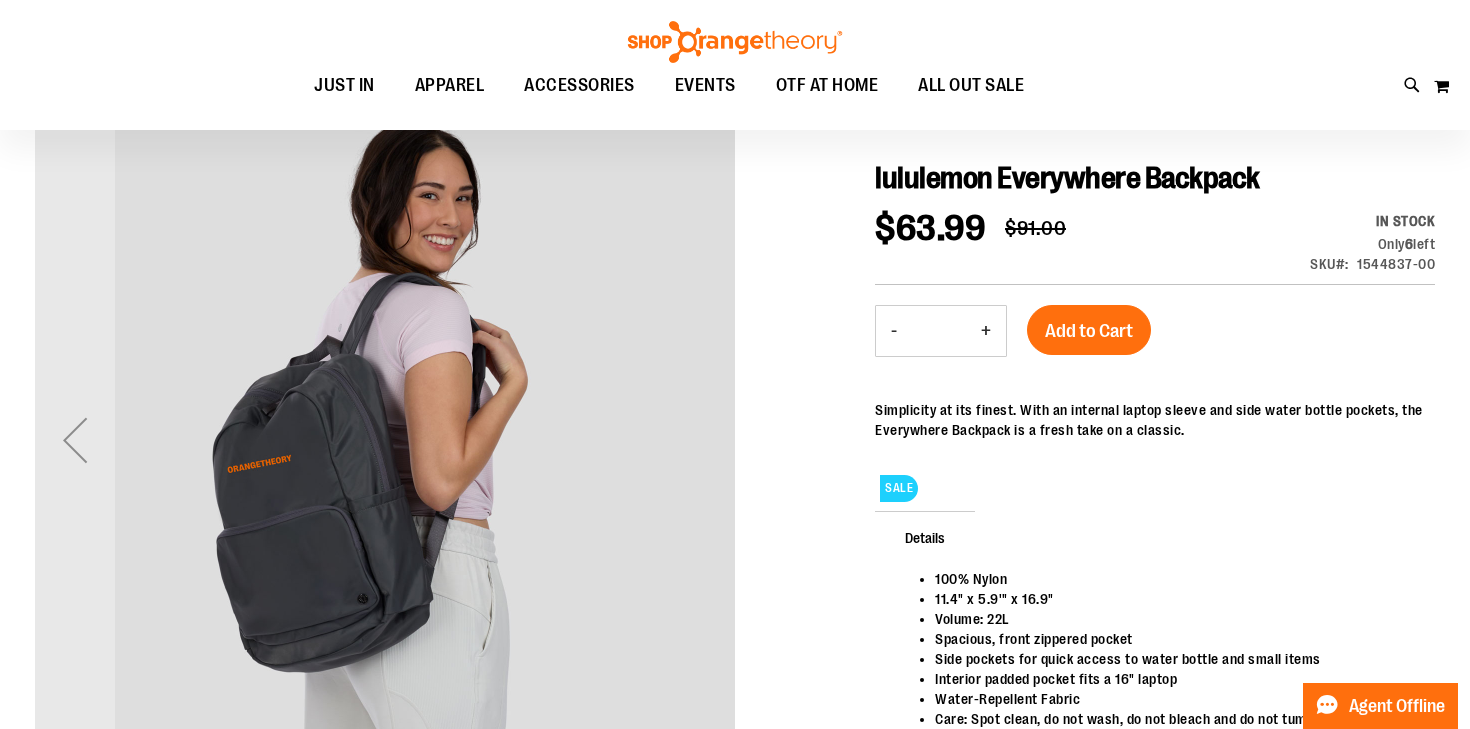 scroll, scrollTop: 199, scrollLeft: 0, axis: vertical 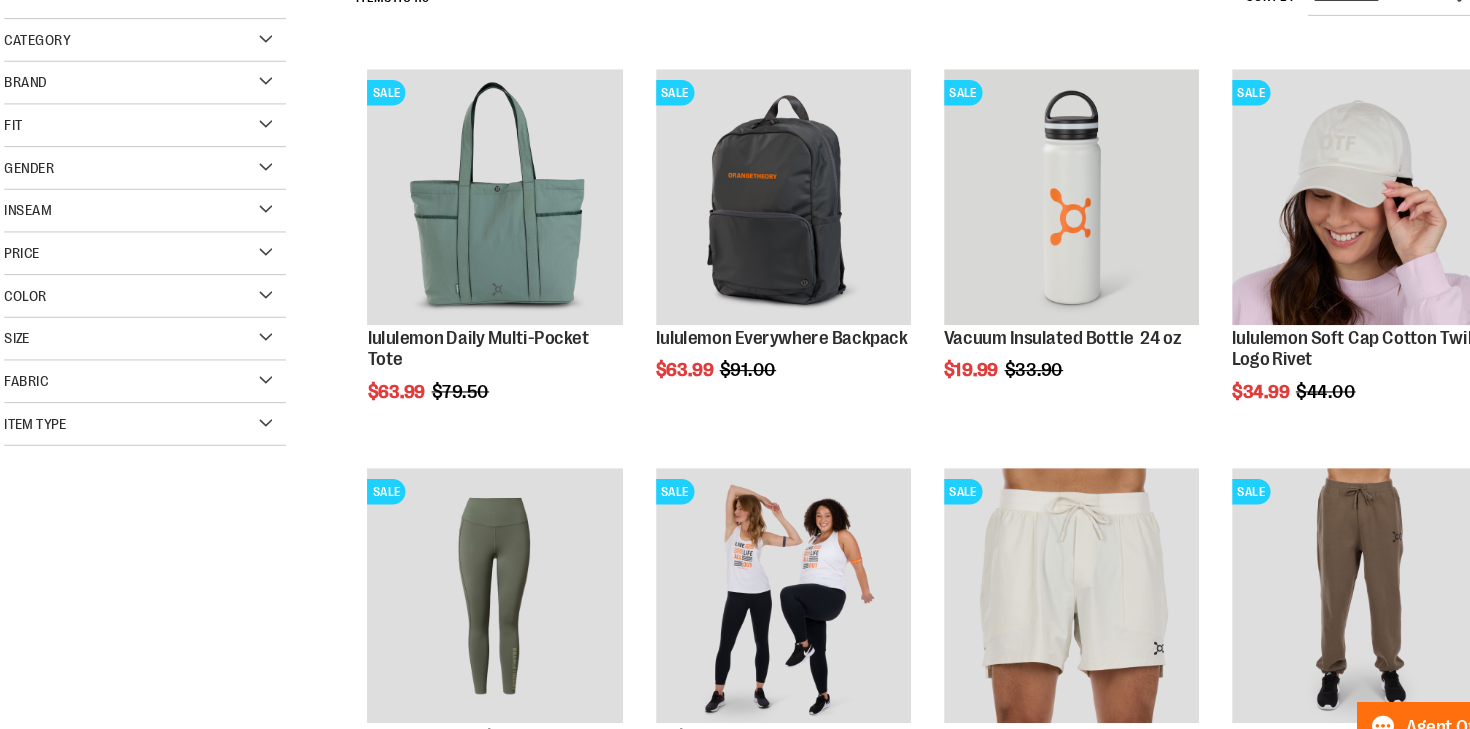 type on "**********" 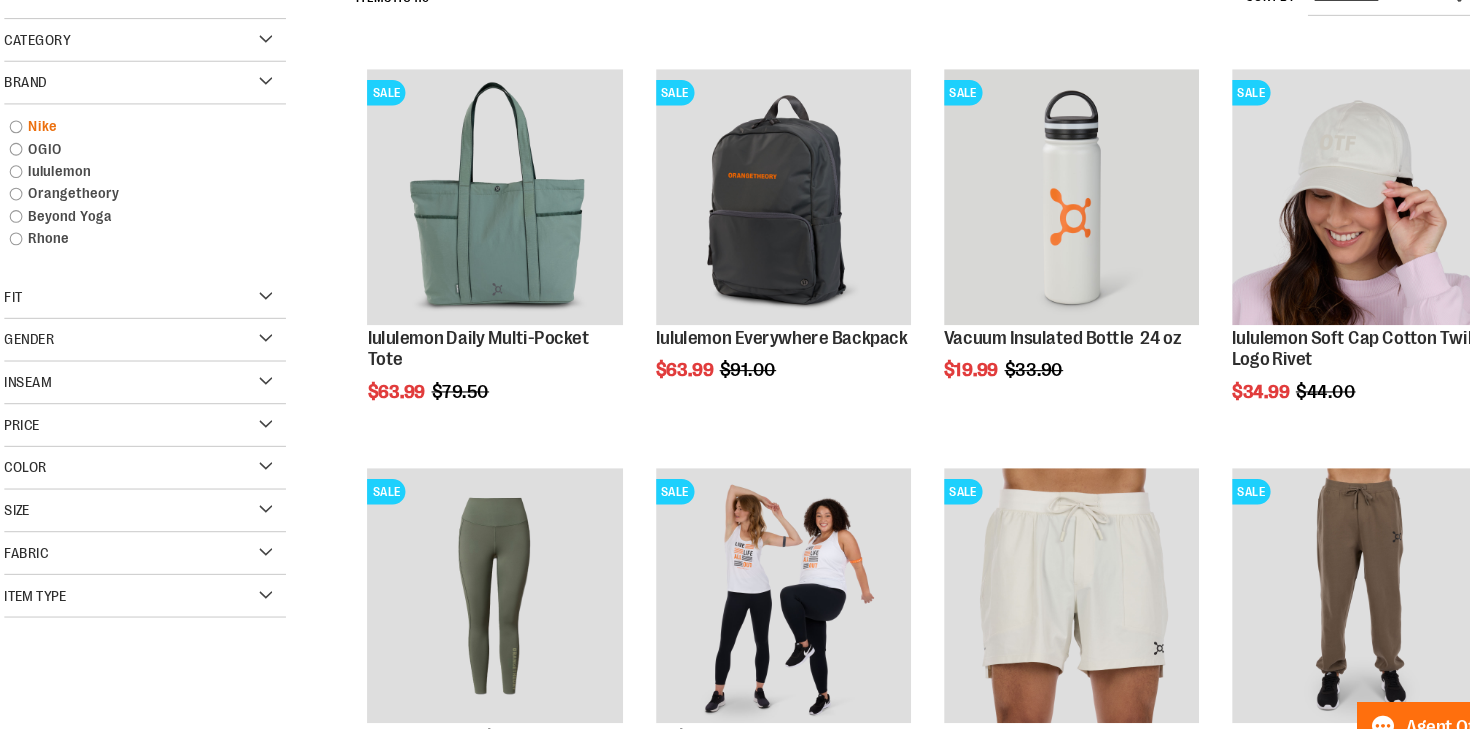 click on "Nike" at bounding box center [156, 142] 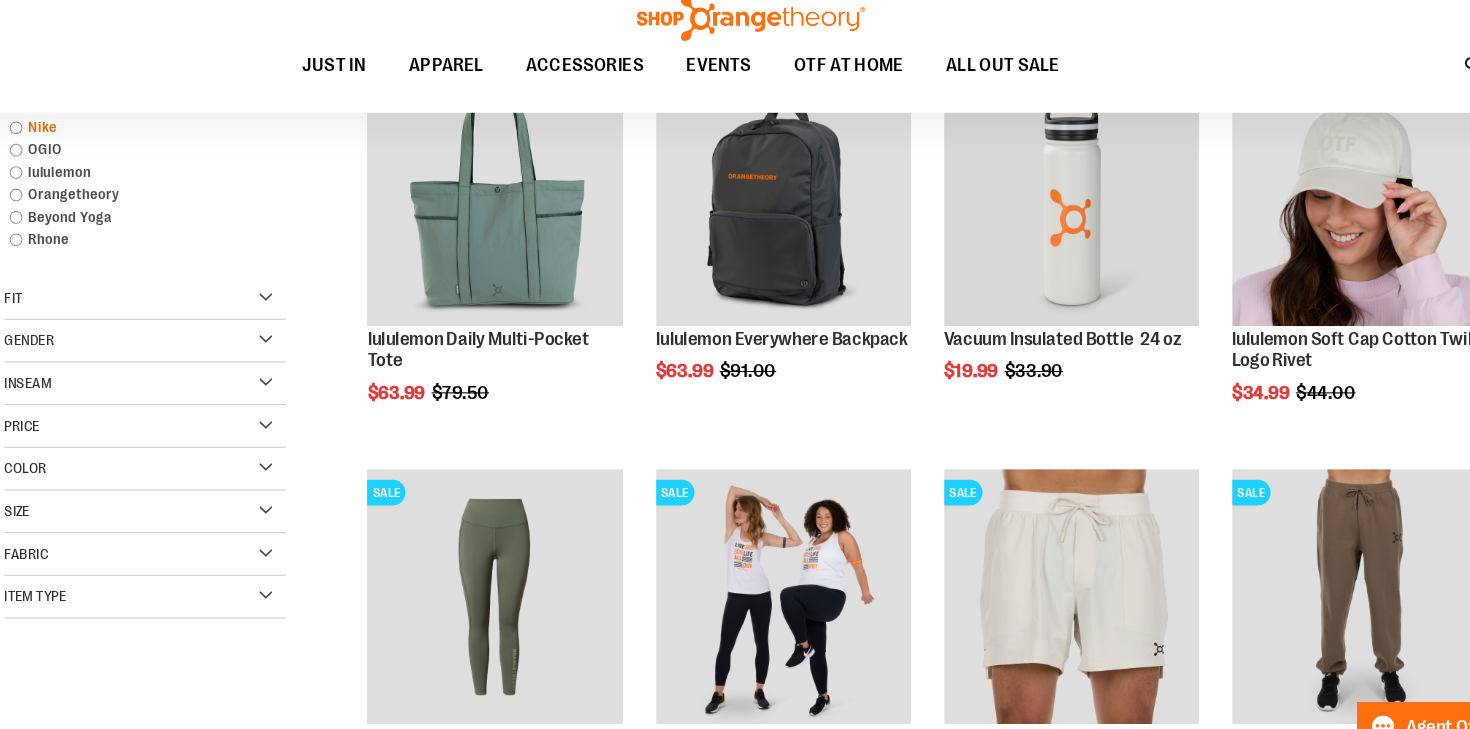 scroll, scrollTop: 316, scrollLeft: 0, axis: vertical 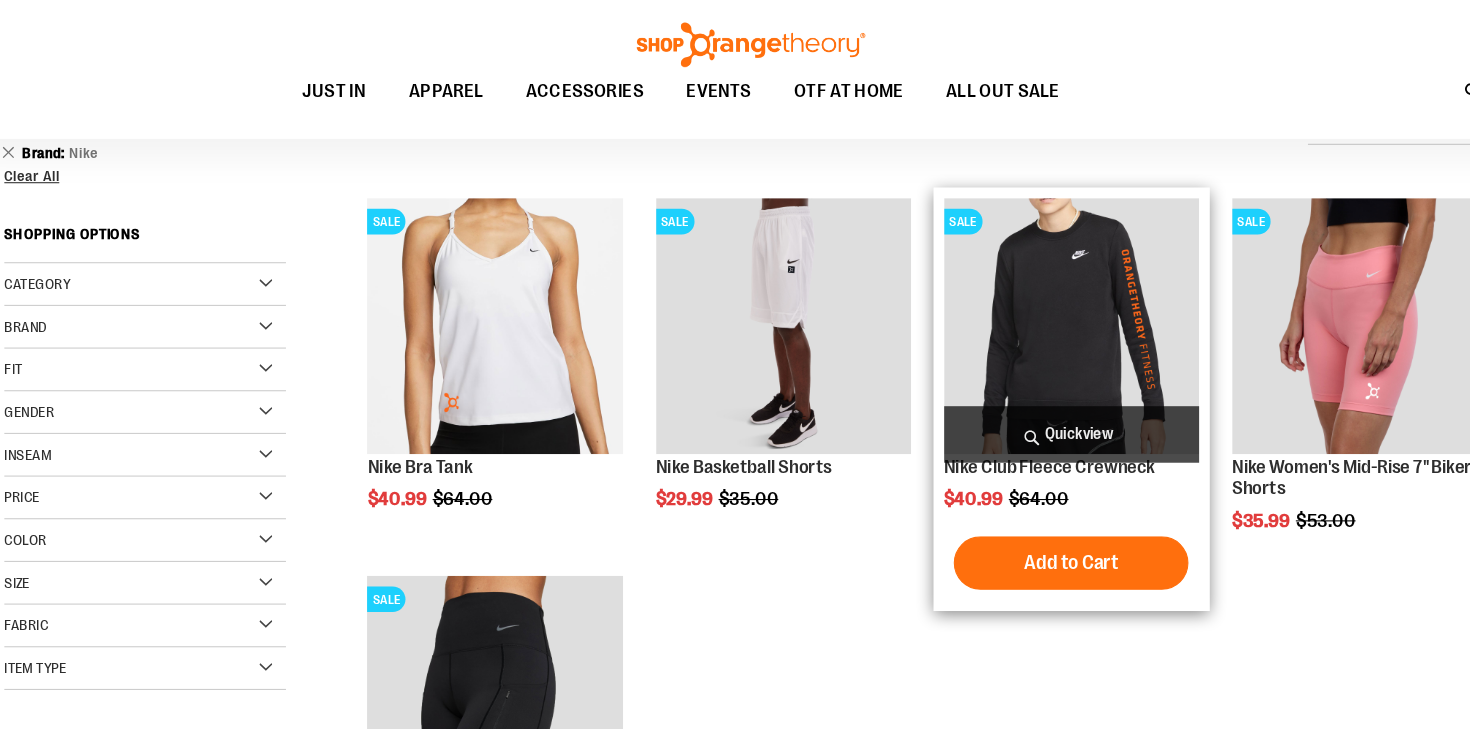 click at bounding box center [1035, 305] 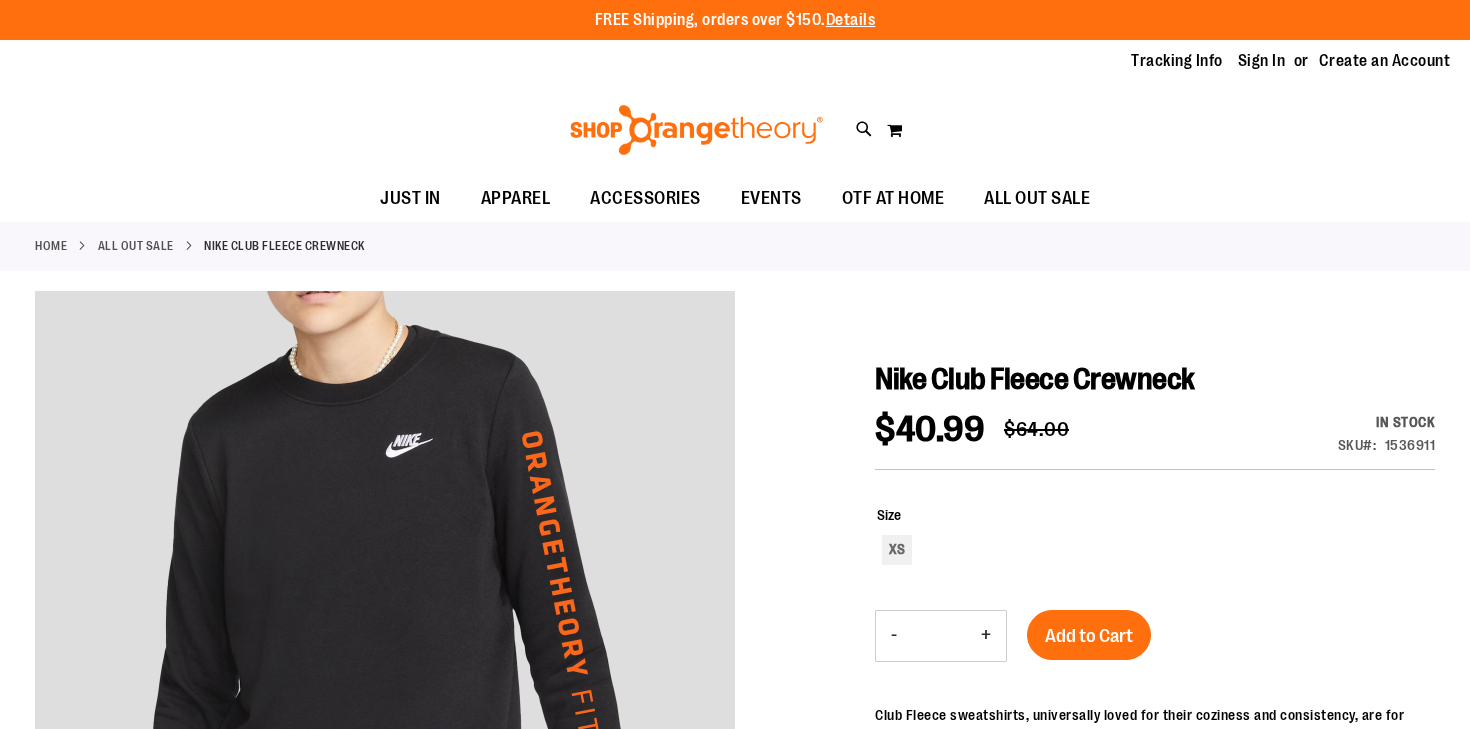 scroll, scrollTop: 0, scrollLeft: 0, axis: both 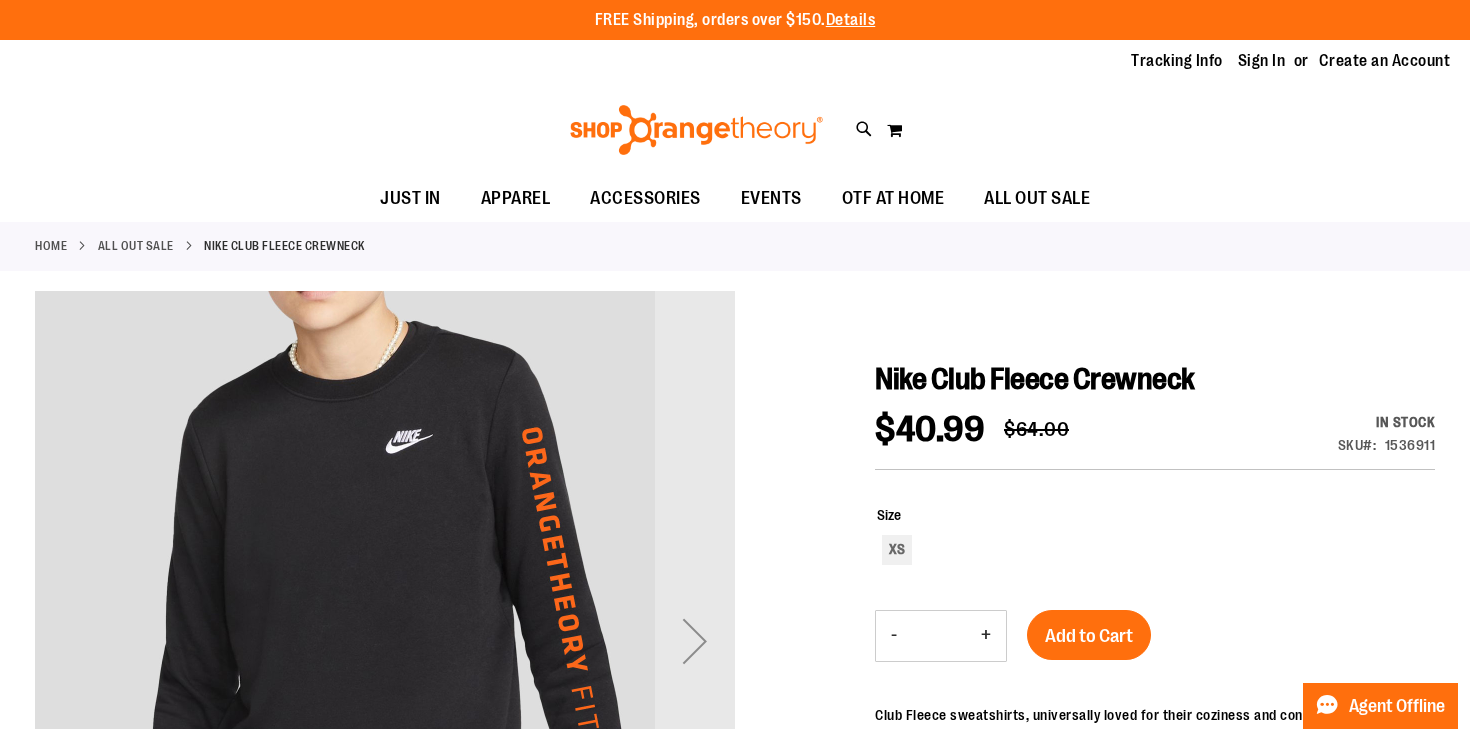 type on "**********" 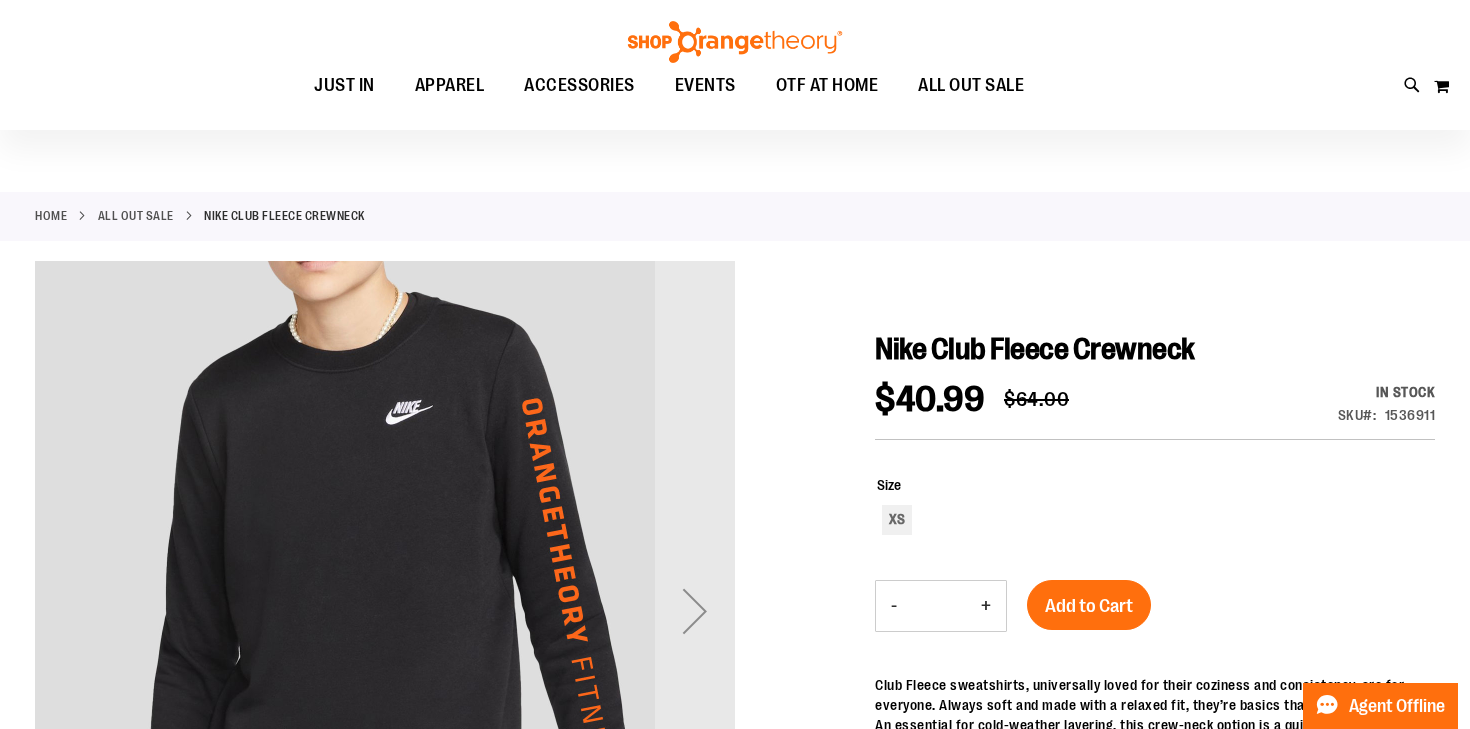 scroll, scrollTop: 0, scrollLeft: 0, axis: both 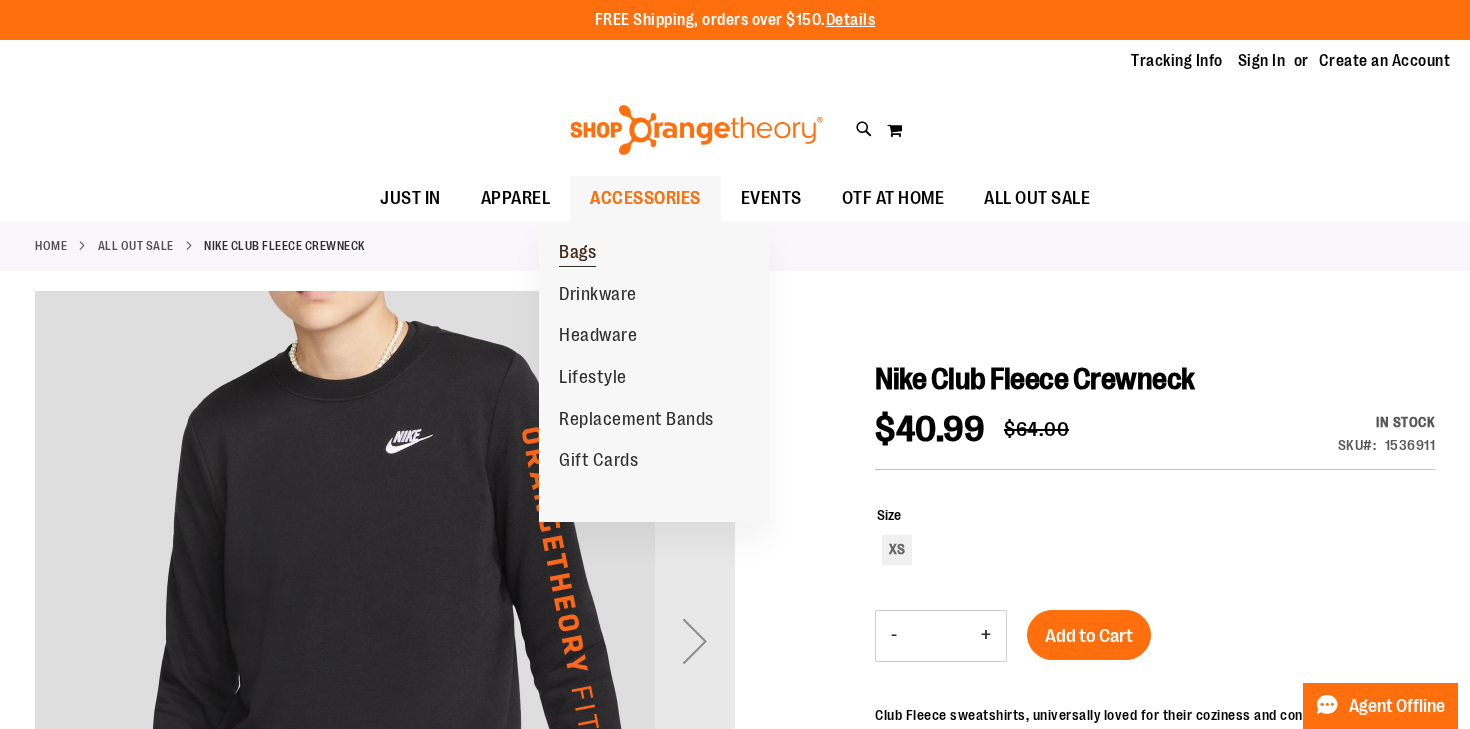 drag, startPoint x: 668, startPoint y: 204, endPoint x: 578, endPoint y: 253, distance: 102.47439 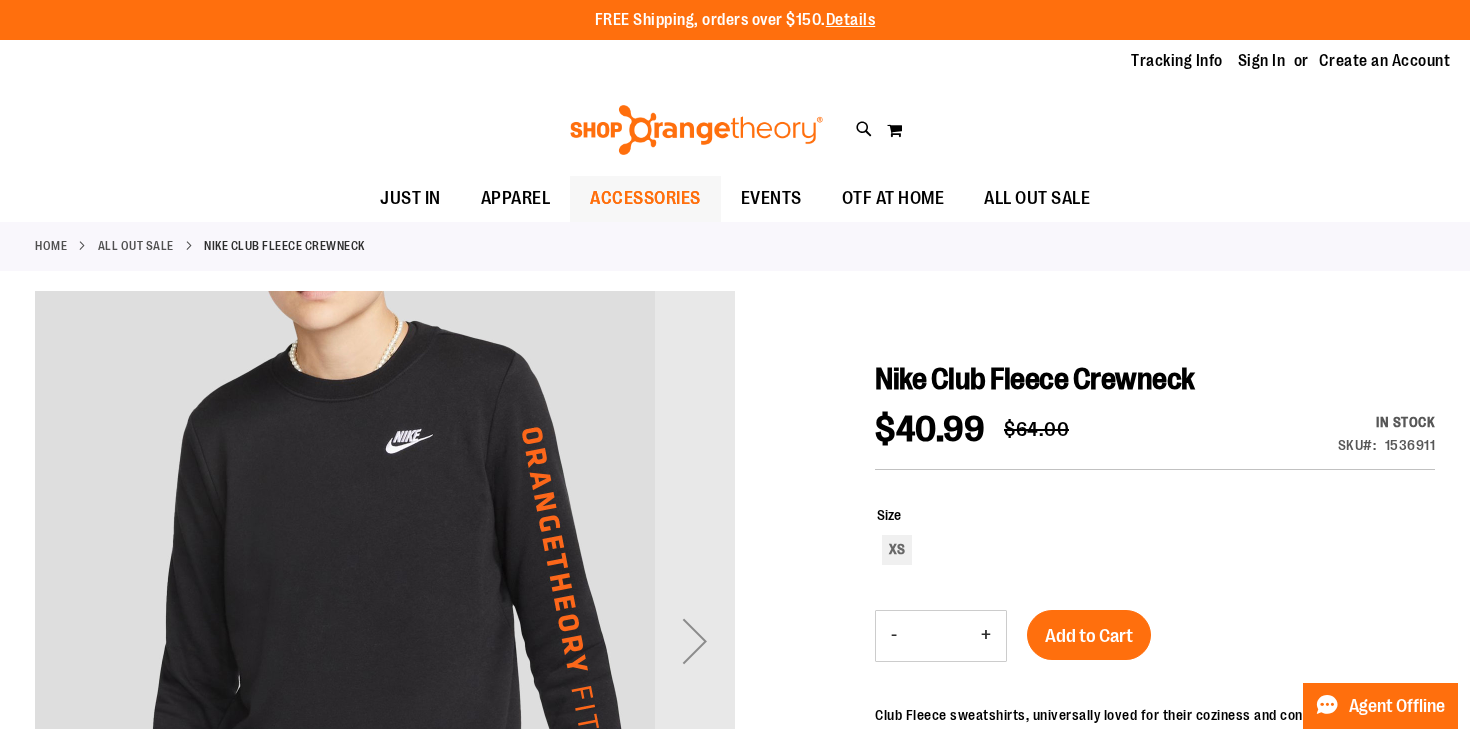 click on "Home
ALL OUT SALE
Nike Club Fleece Crewneck" at bounding box center (735, 246) 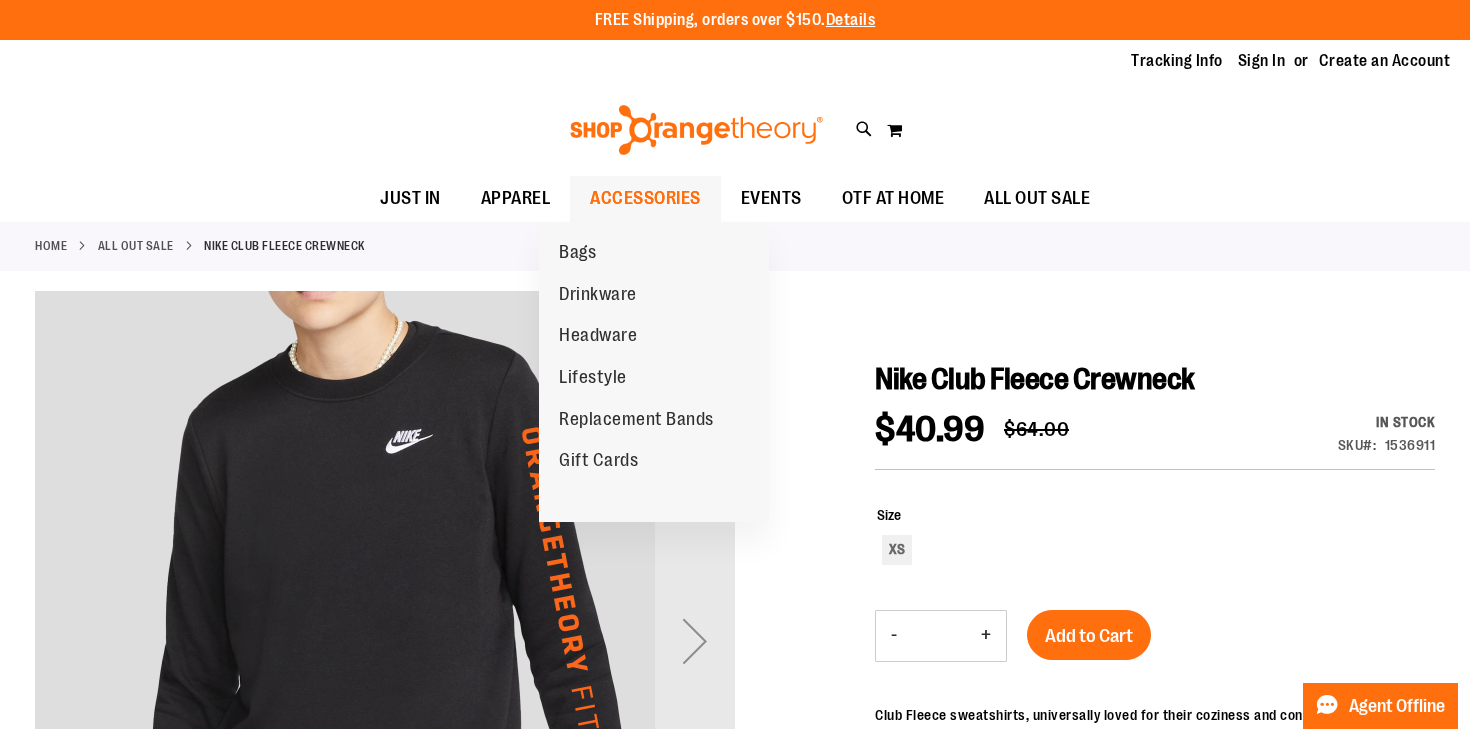 click on "ACCESSORIES" at bounding box center (645, 198) 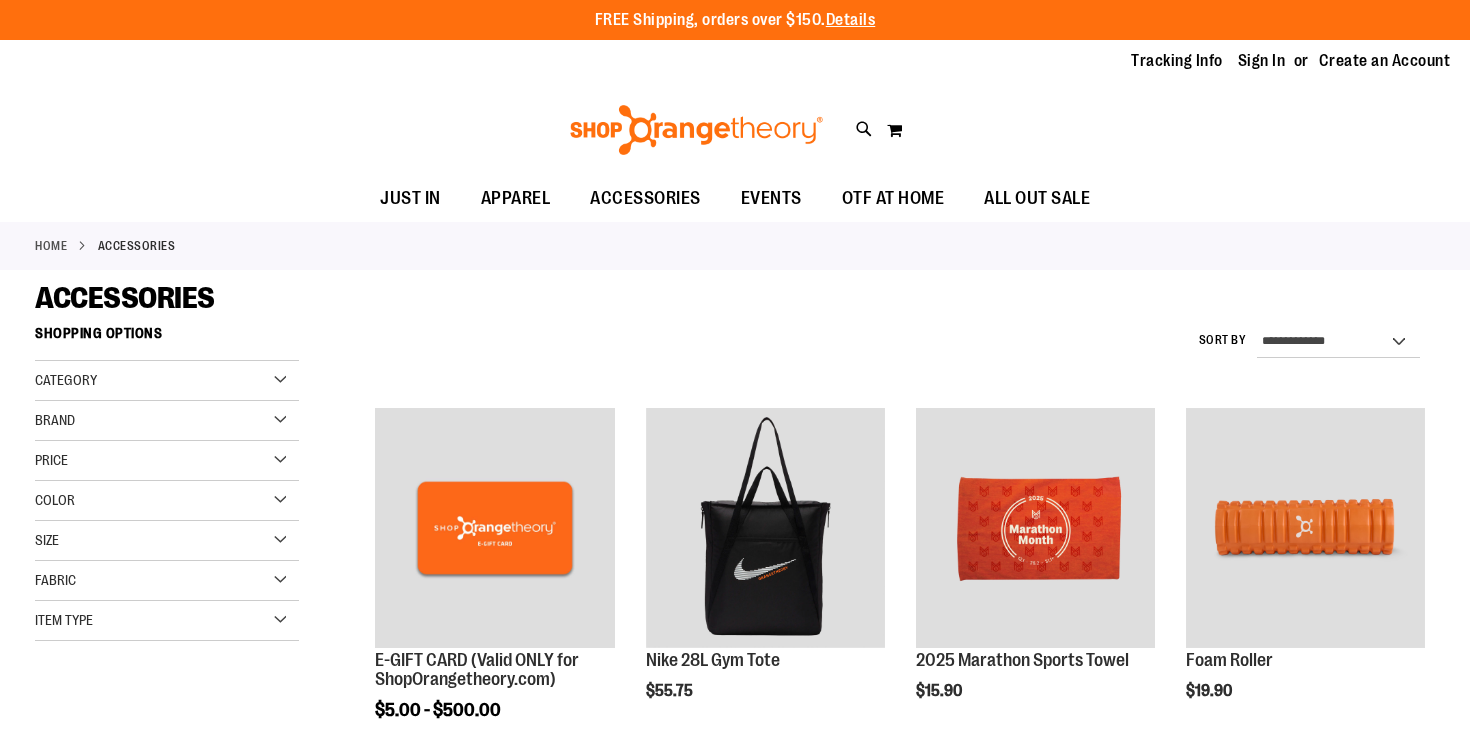 scroll, scrollTop: 0, scrollLeft: 0, axis: both 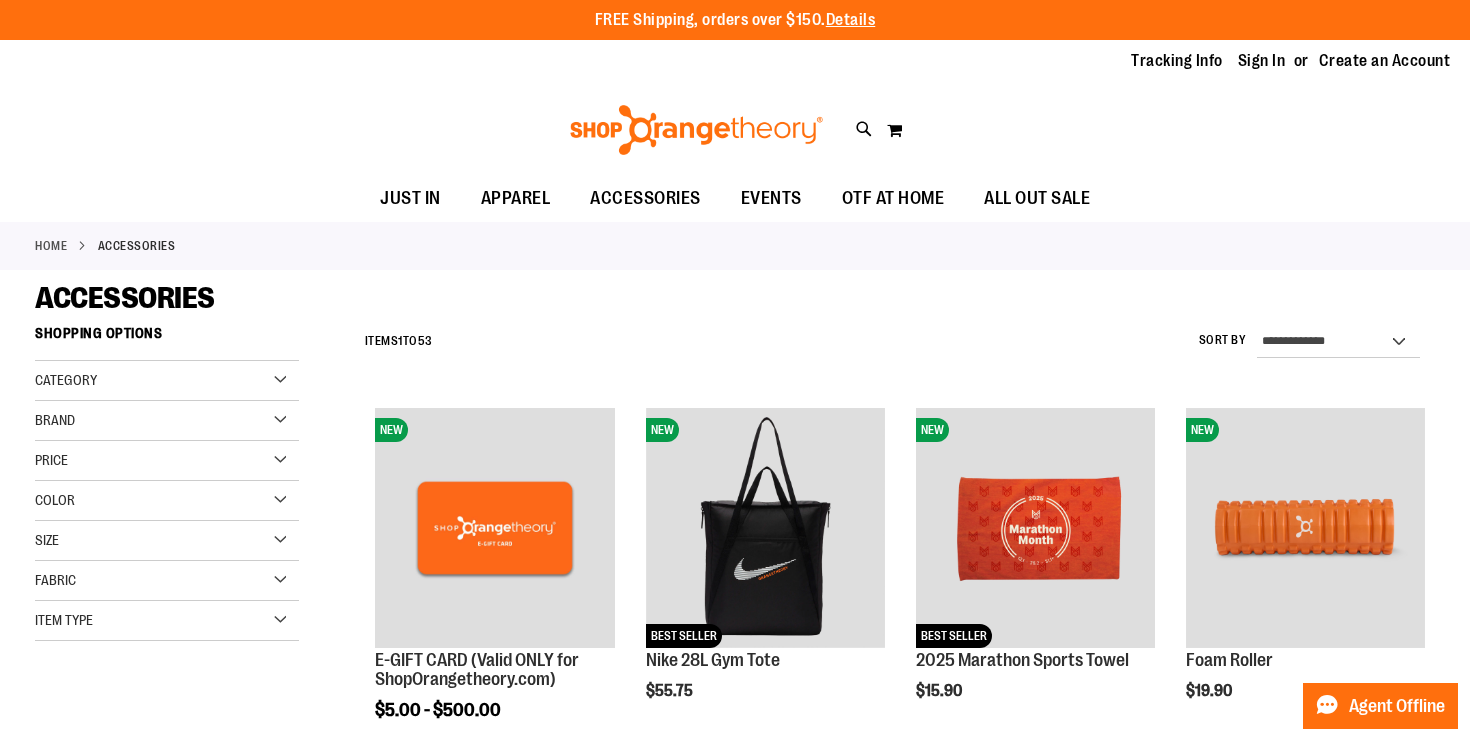 type on "**********" 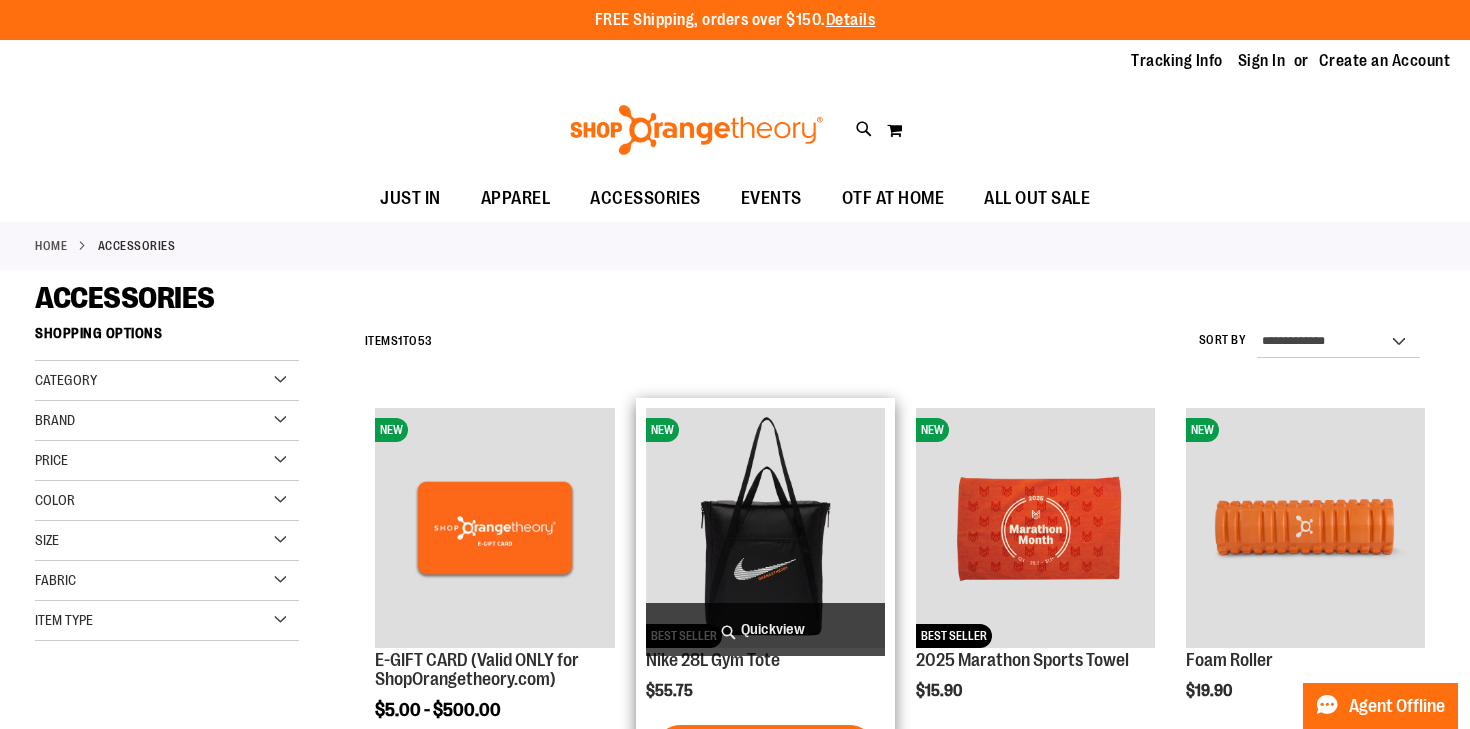click at bounding box center [765, 527] 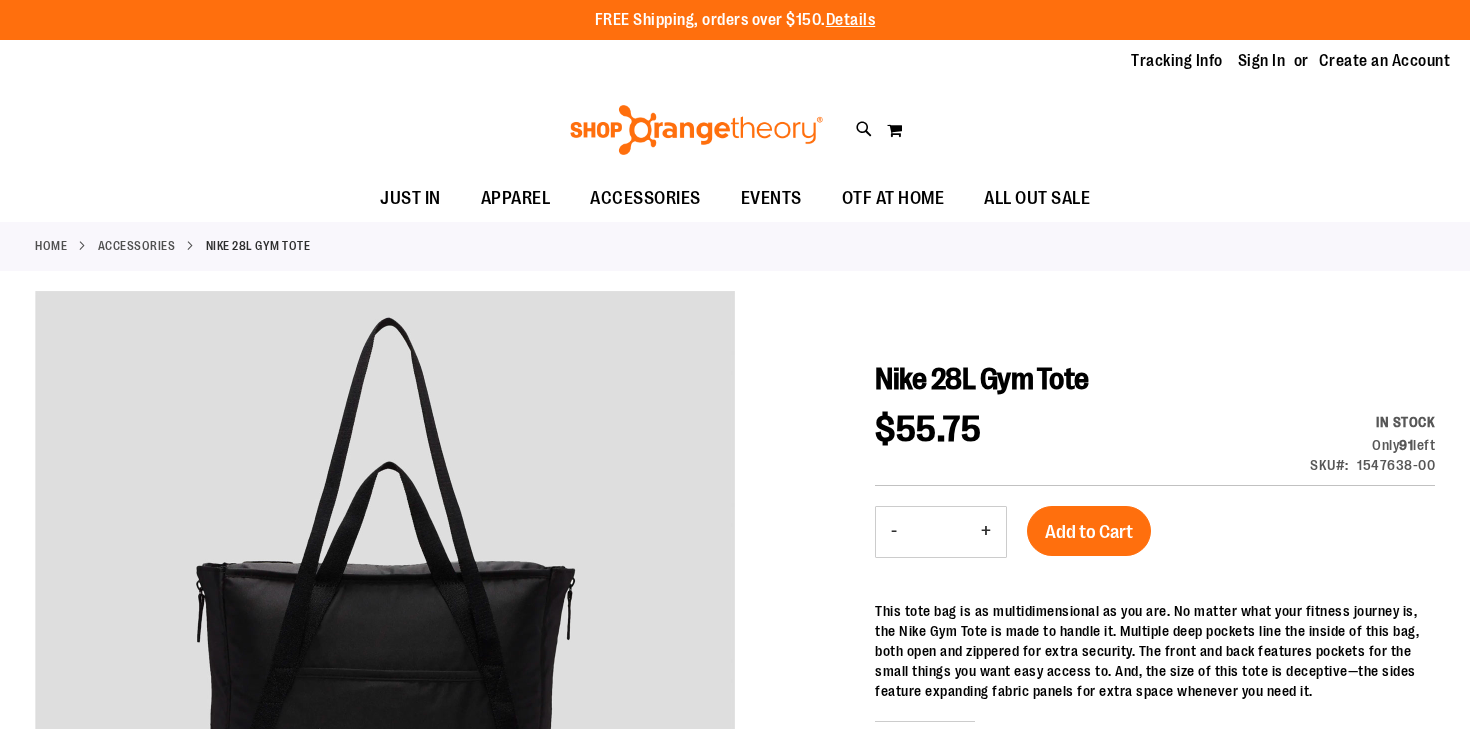 scroll, scrollTop: 0, scrollLeft: 0, axis: both 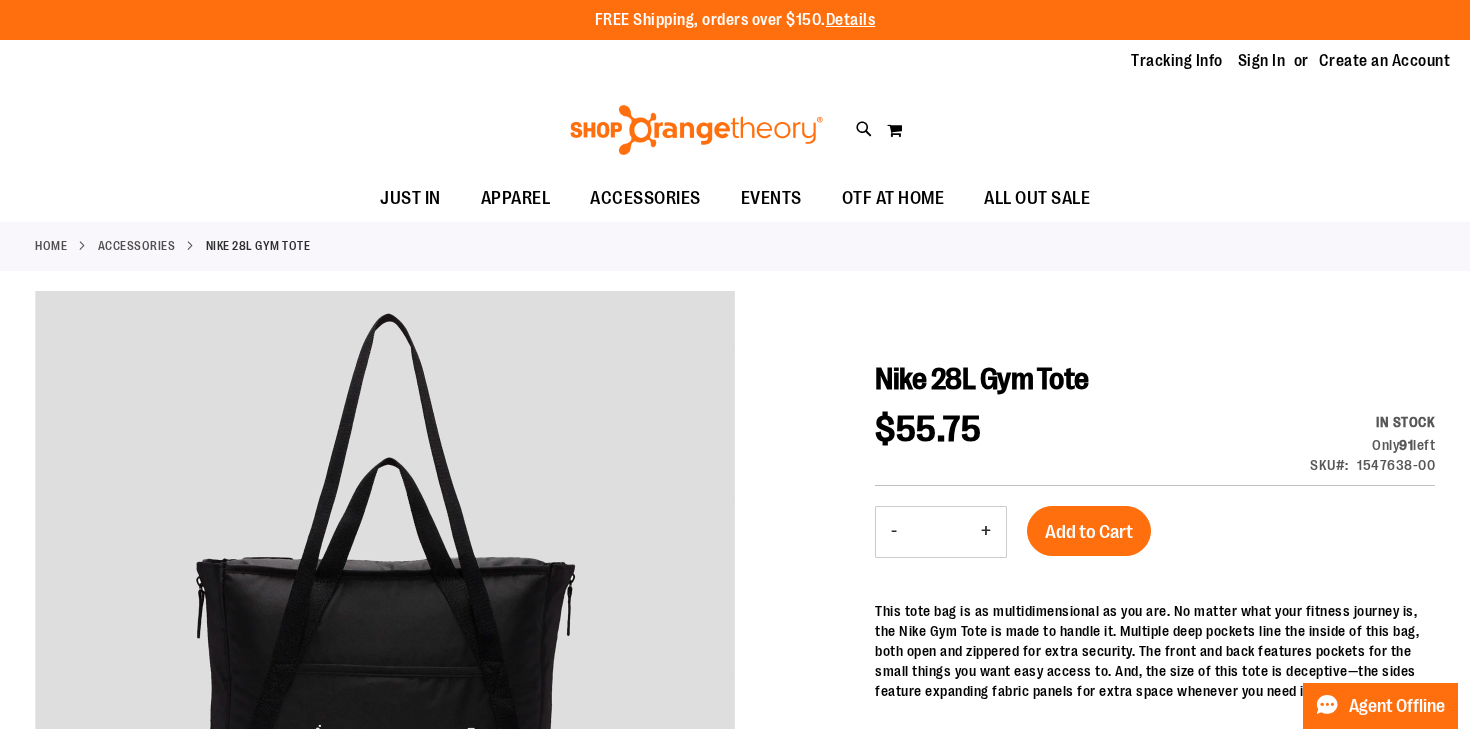 type on "**********" 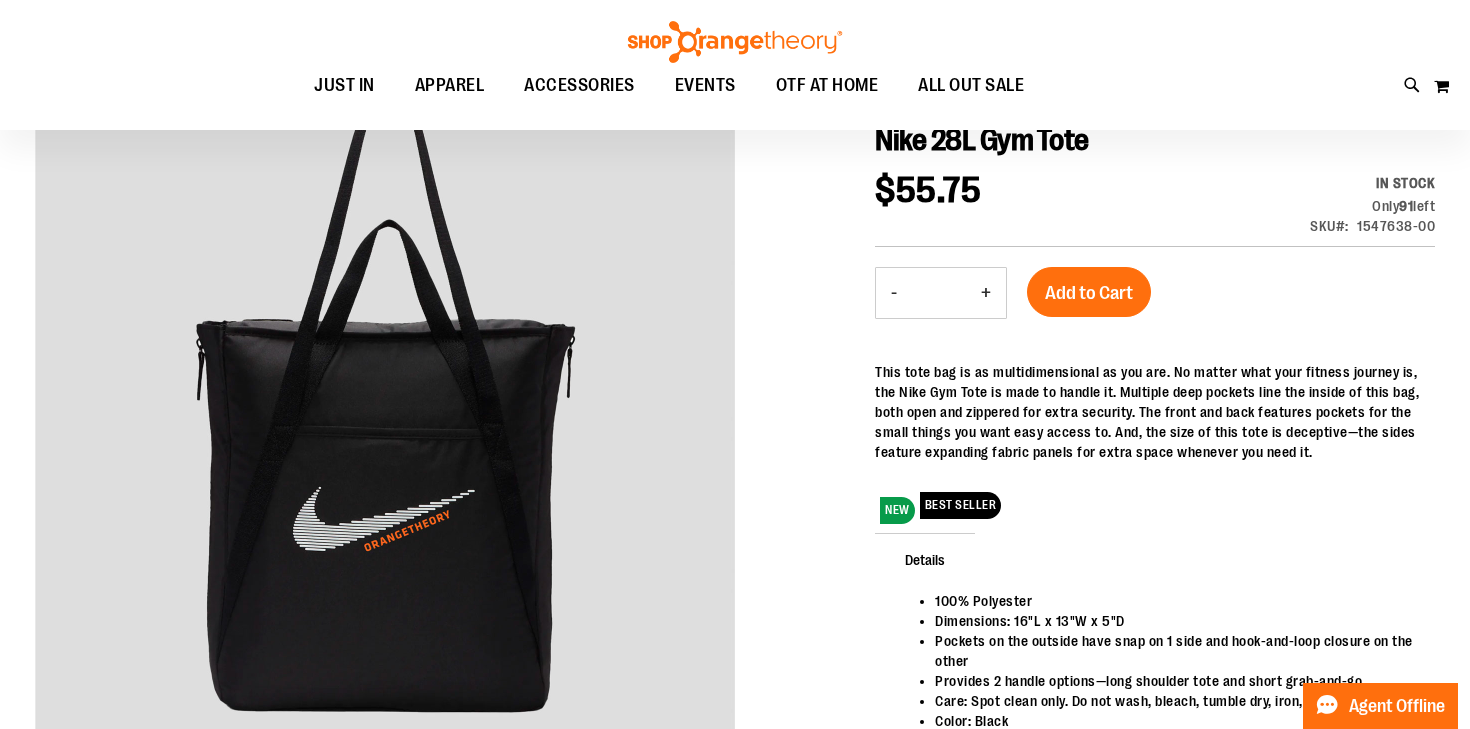 scroll, scrollTop: 279, scrollLeft: 0, axis: vertical 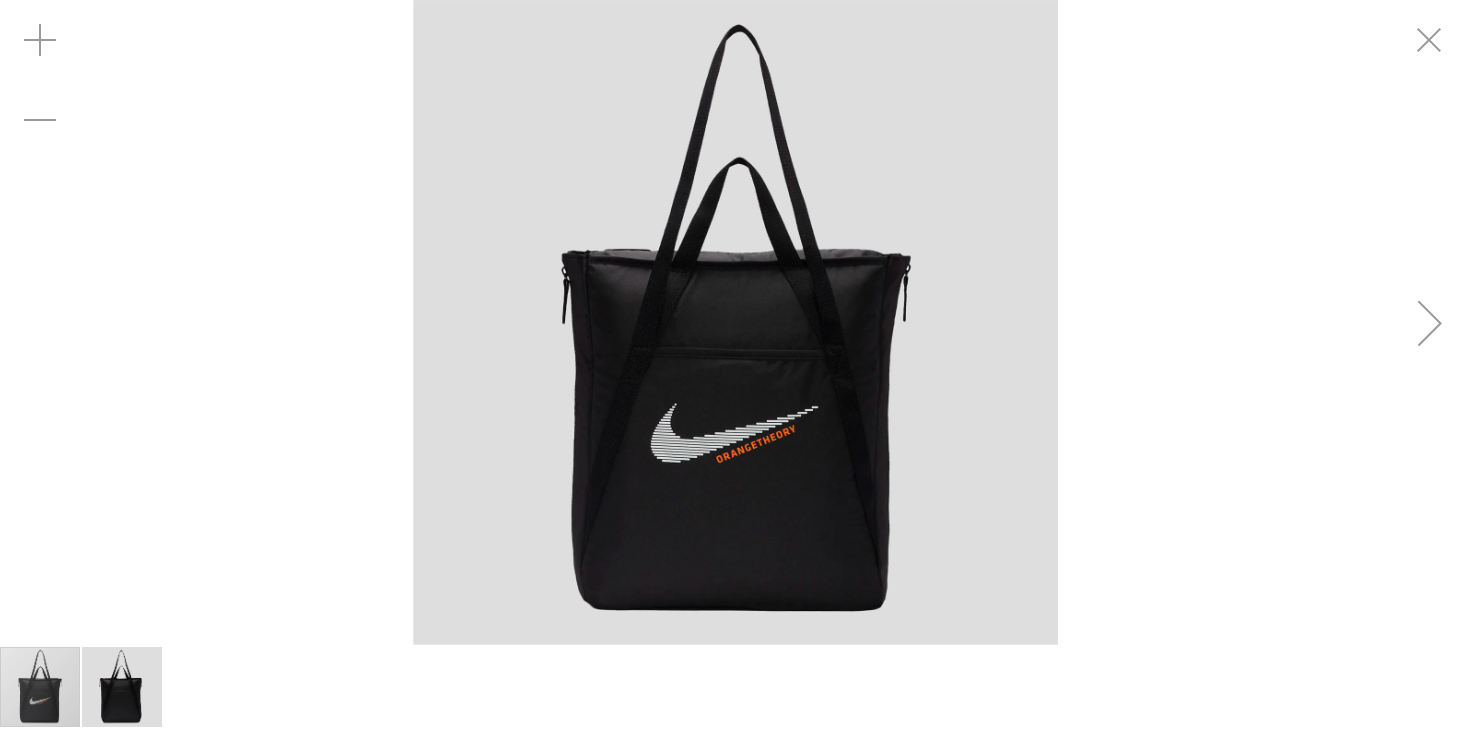 click at bounding box center (122, 687) 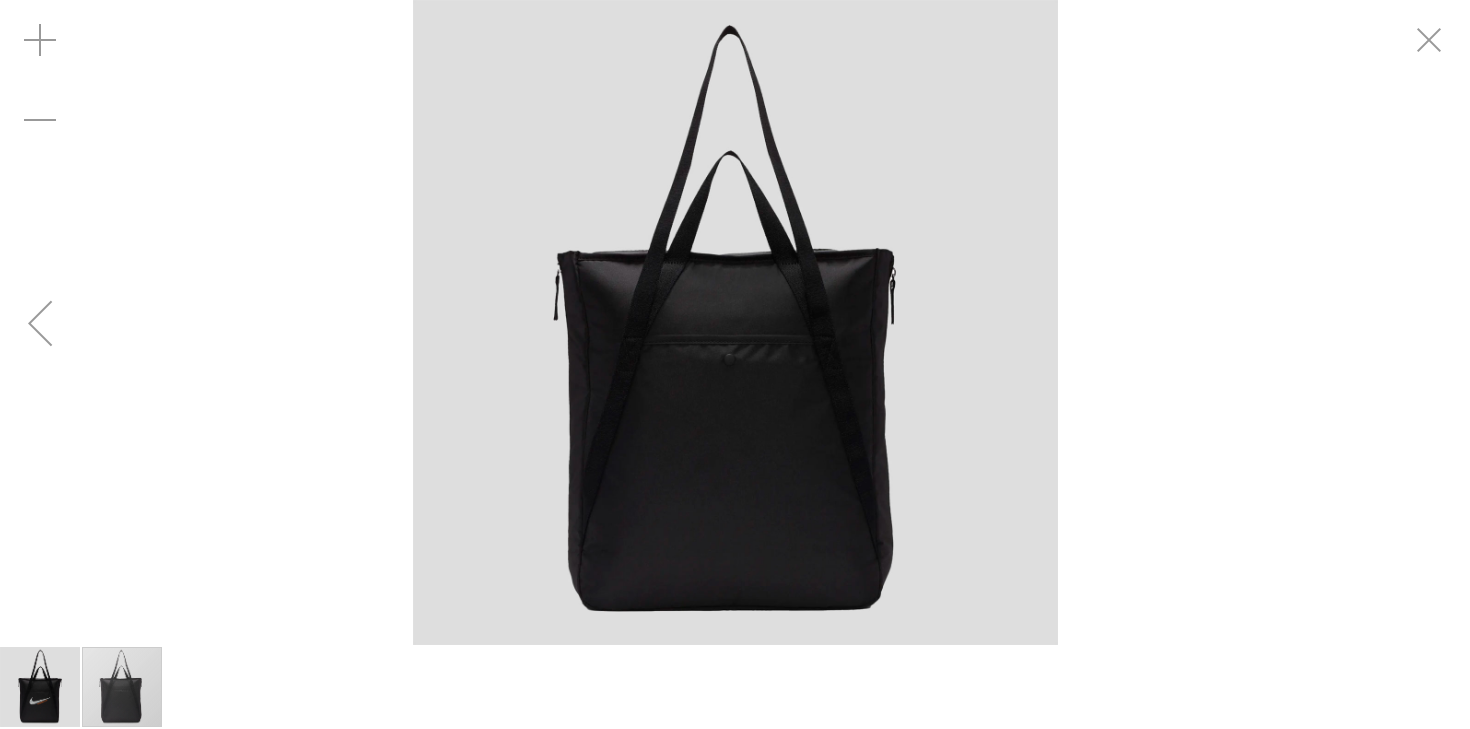 click at bounding box center [40, 323] 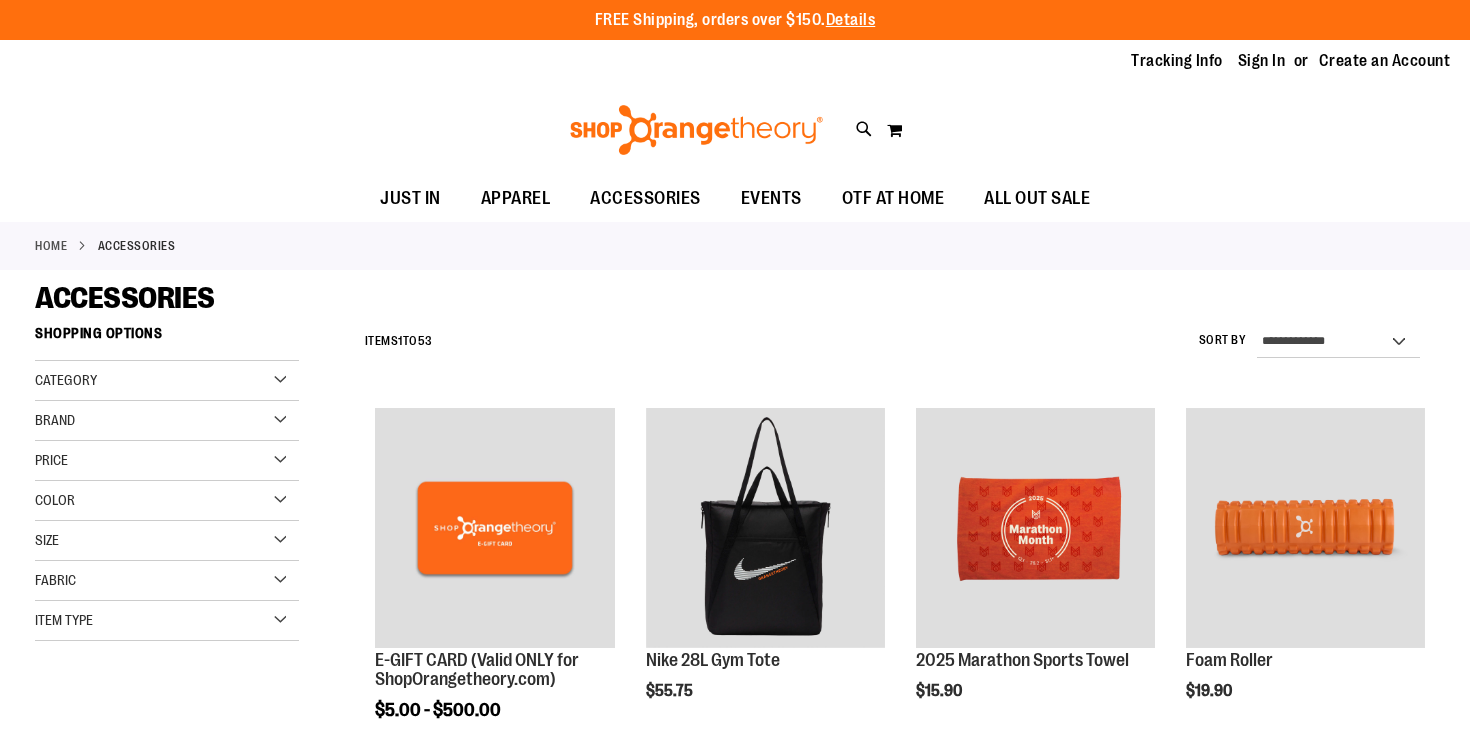 scroll, scrollTop: 0, scrollLeft: 0, axis: both 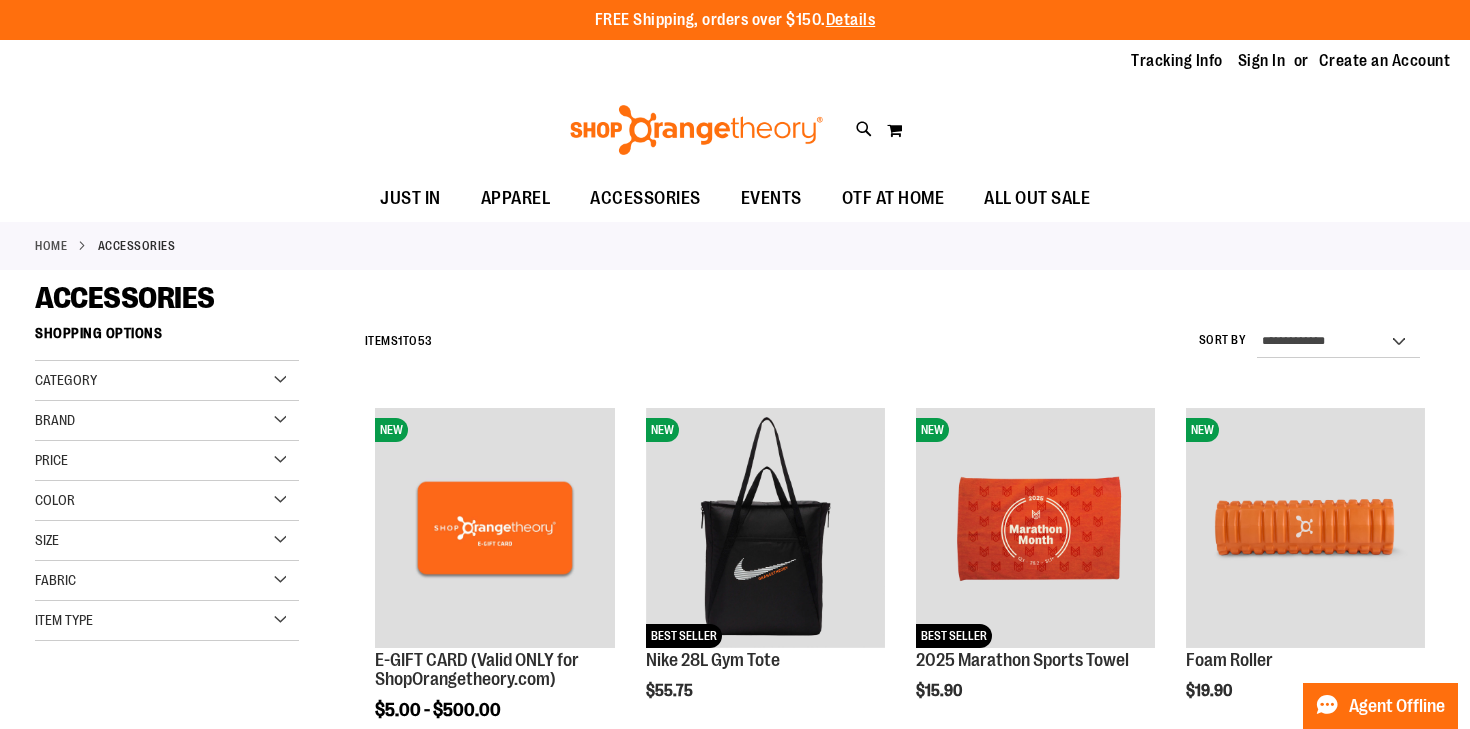 type on "**********" 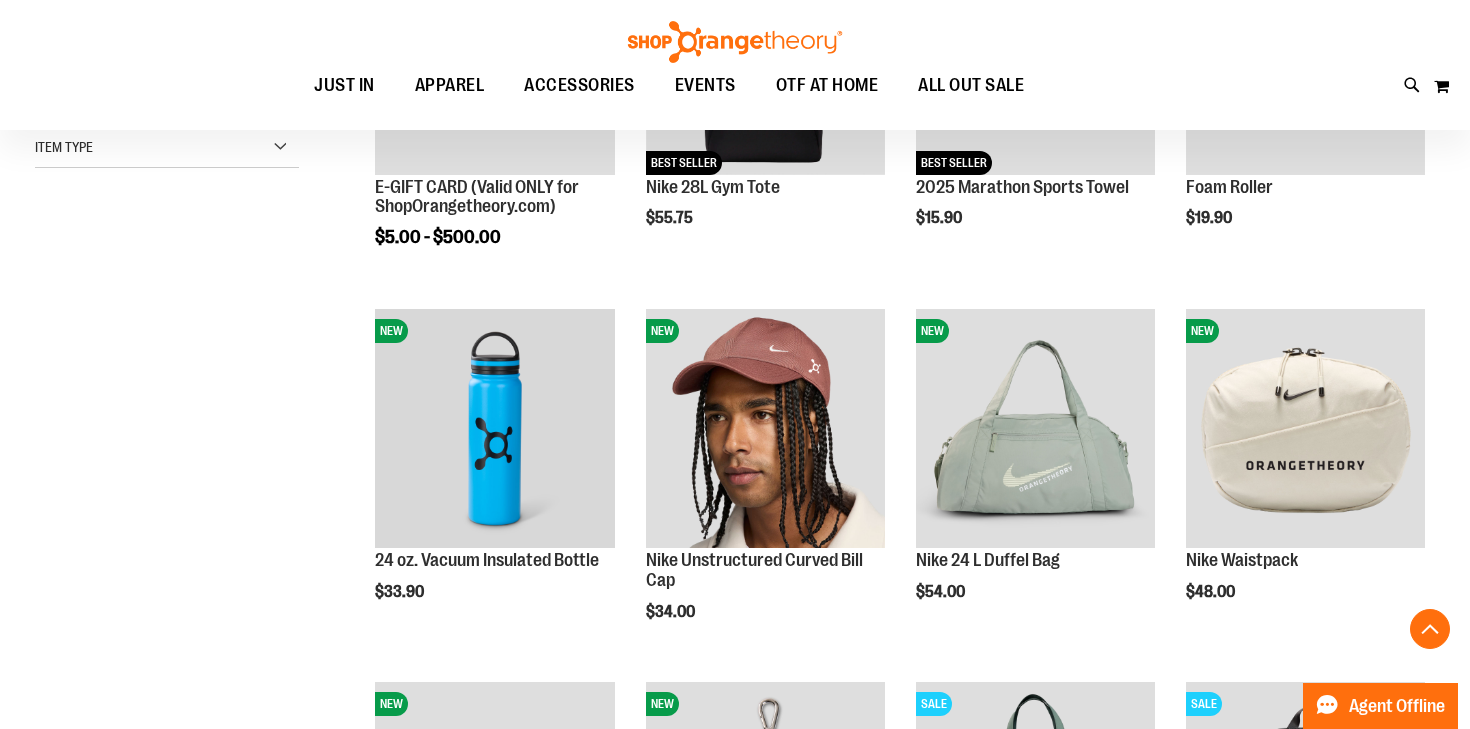scroll, scrollTop: 479, scrollLeft: 0, axis: vertical 